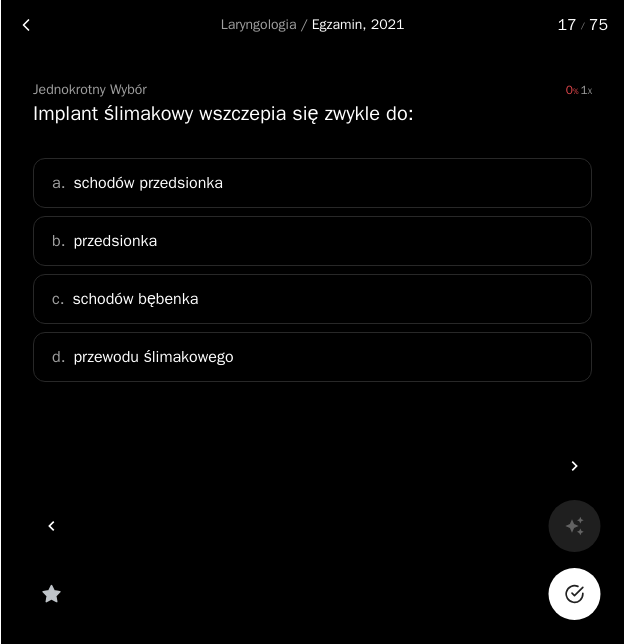 scroll, scrollTop: 0, scrollLeft: 0, axis: both 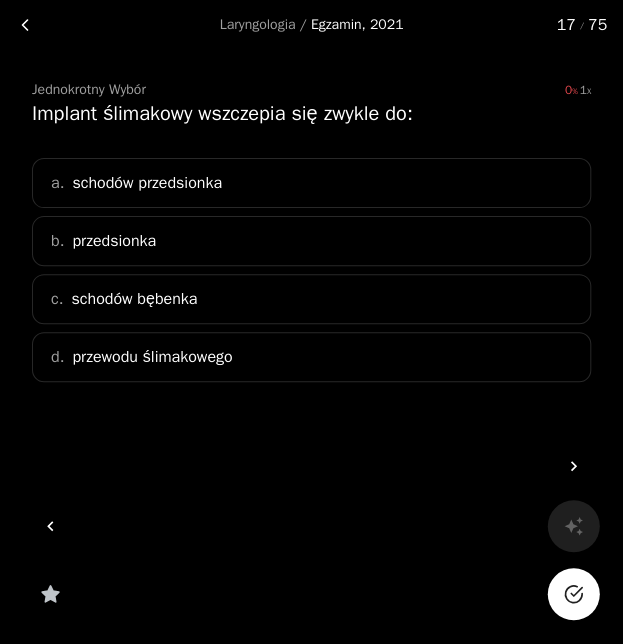 click on "a.   schodów przedsionka" at bounding box center (311, 183) 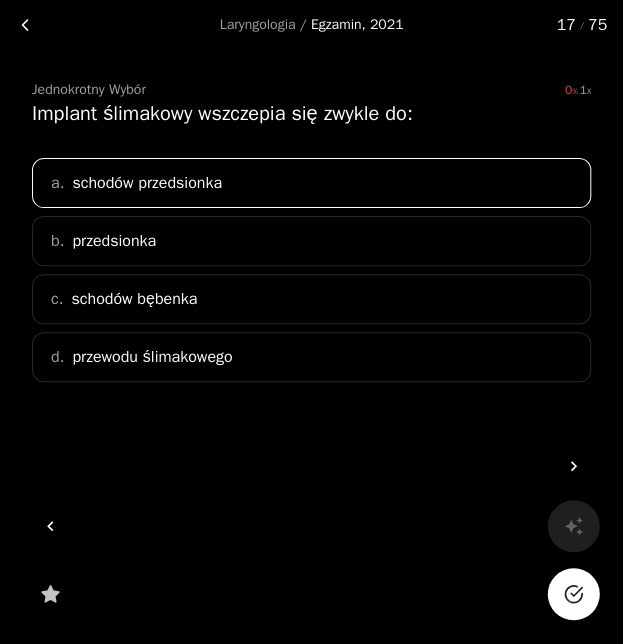click 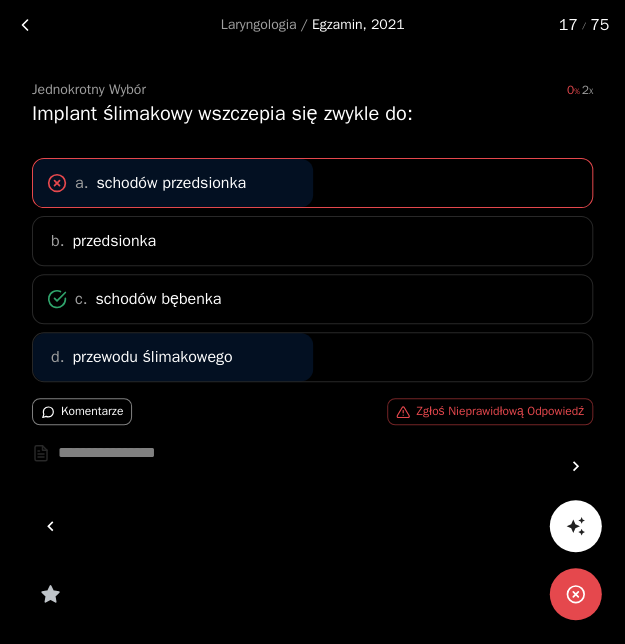 click 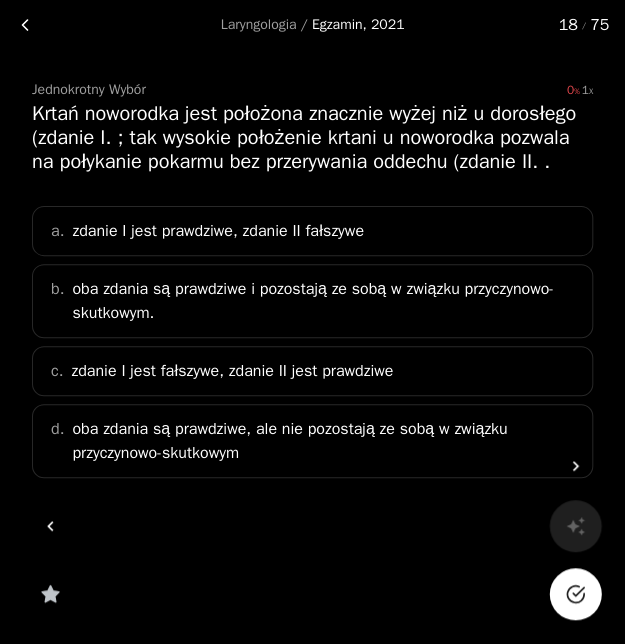 click on "oba zdania są prawdziwe i pozostają ze sobą w związku przyczynowo-skutkowym." at bounding box center [326, 301] 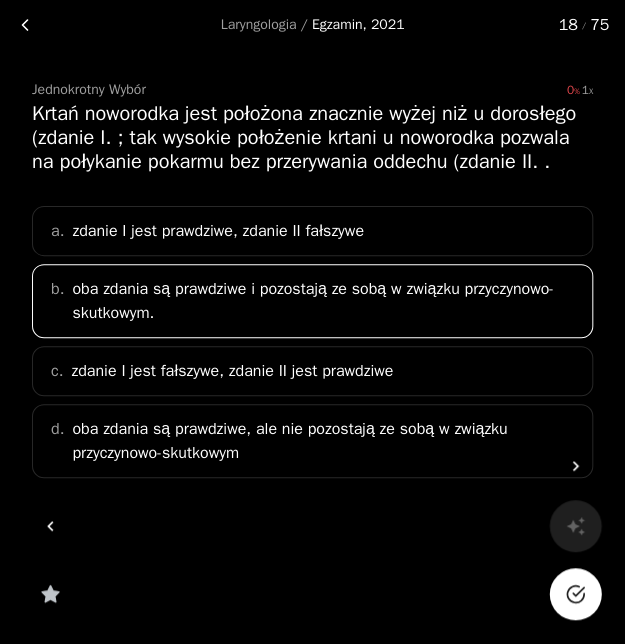click at bounding box center (575, 594) 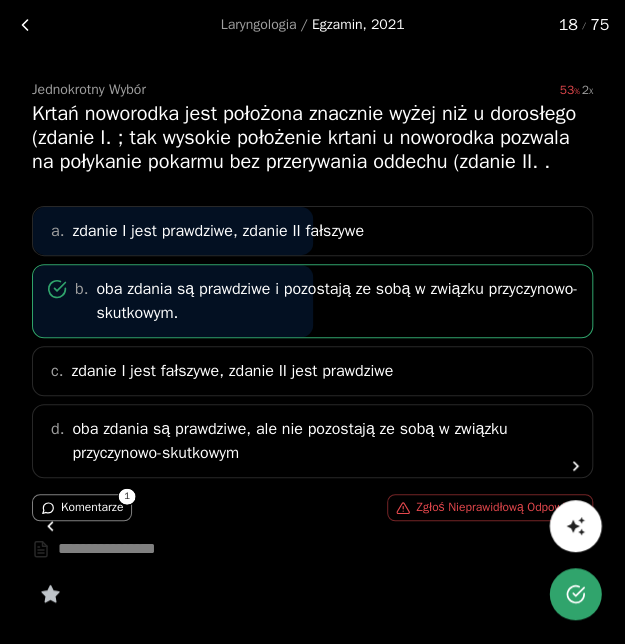 click on "Komentarze" at bounding box center (82, 507) 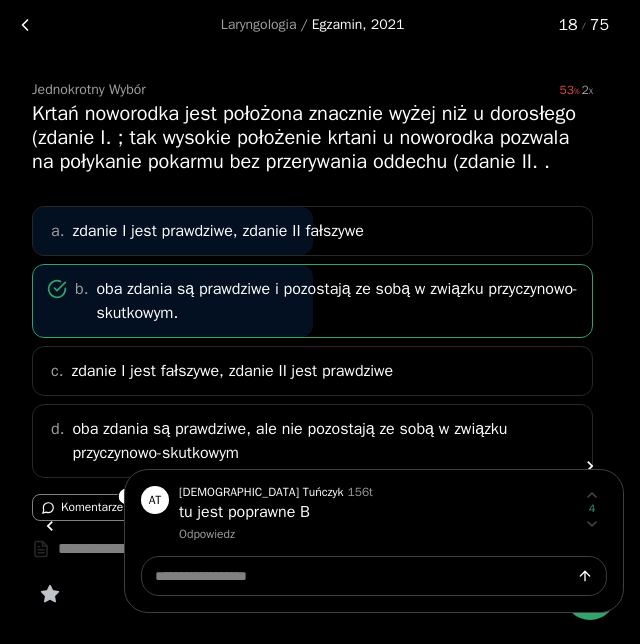 click at bounding box center (320, 322) 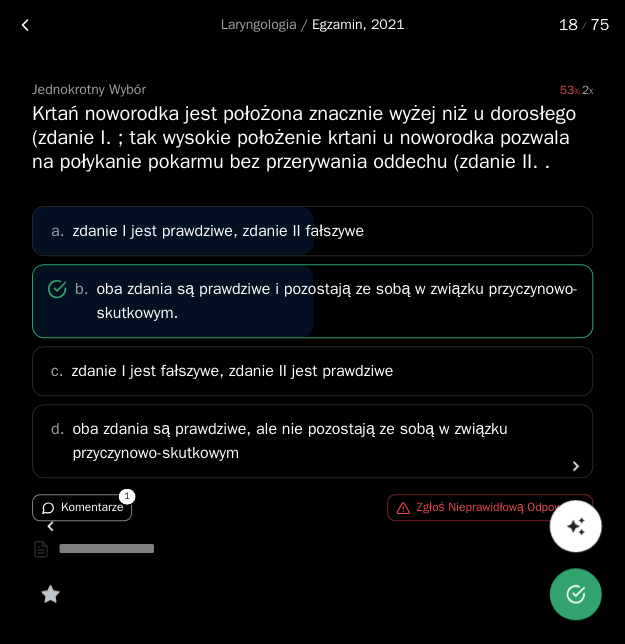 click 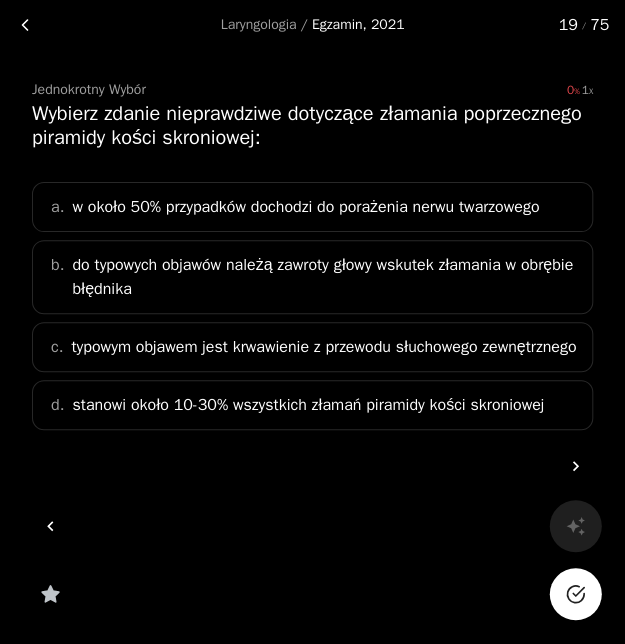 click on "typowym objawem jest krwawienie z przewodu słuchowego zewnętrznego" at bounding box center (323, 347) 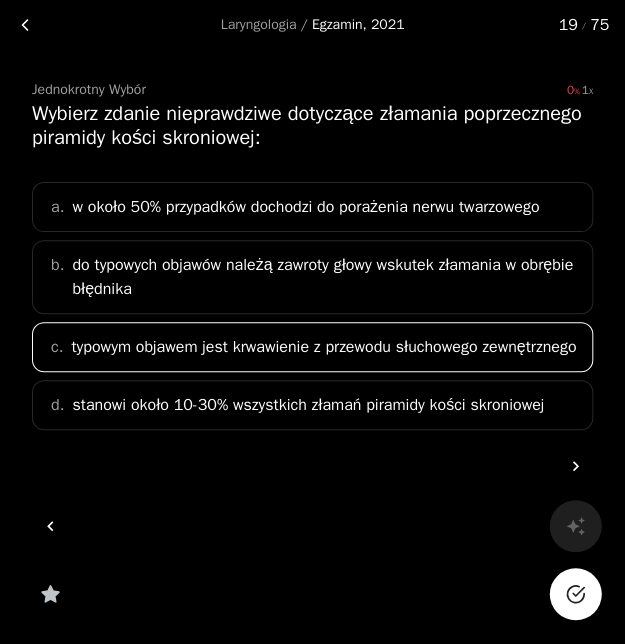 click at bounding box center (575, 594) 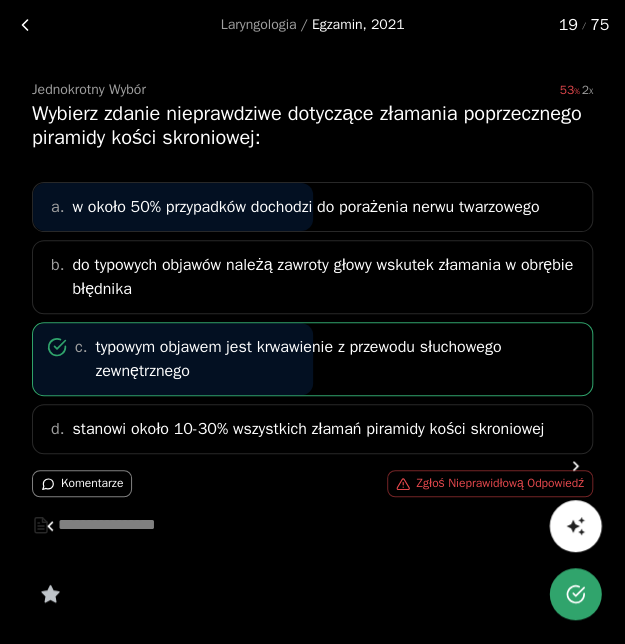 click 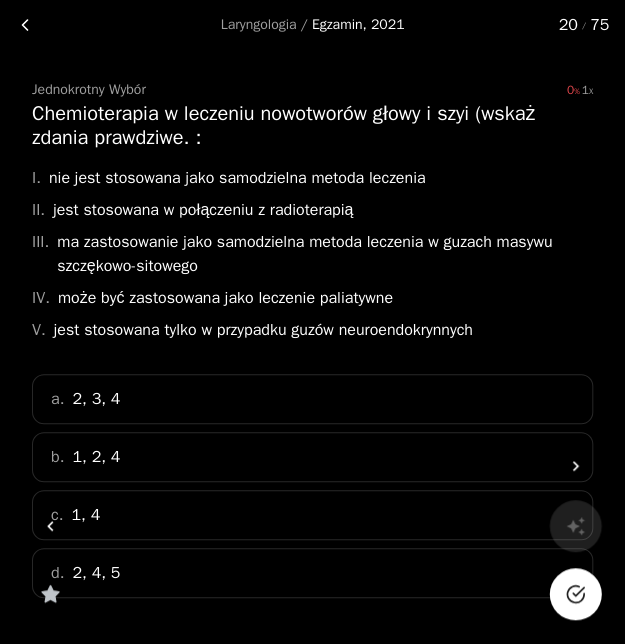 click on "b.   1, 2, 4" at bounding box center [312, 457] 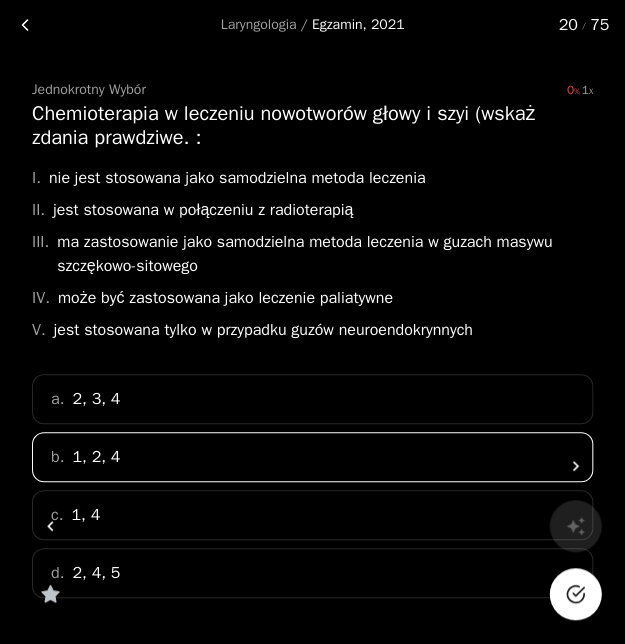 click 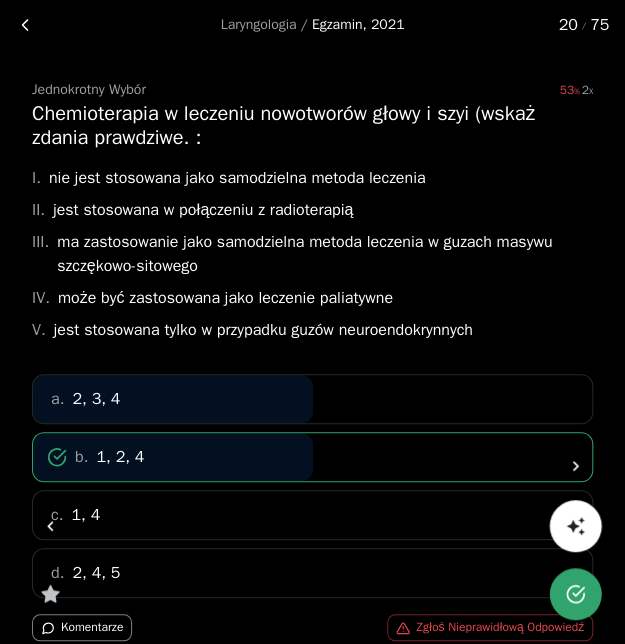click 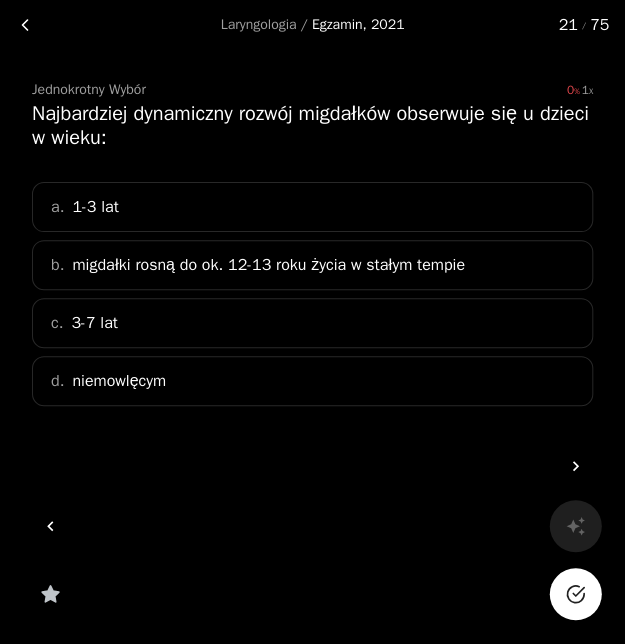 click on "c.   3-7 lat" at bounding box center [312, 323] 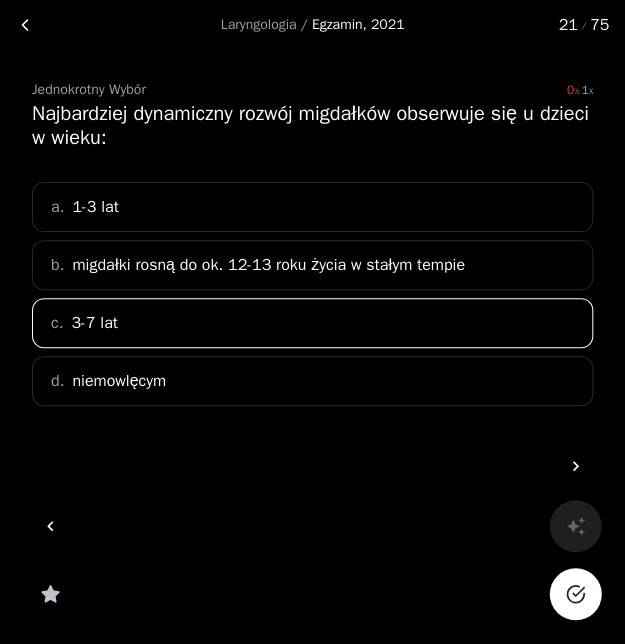 click at bounding box center [575, 466] 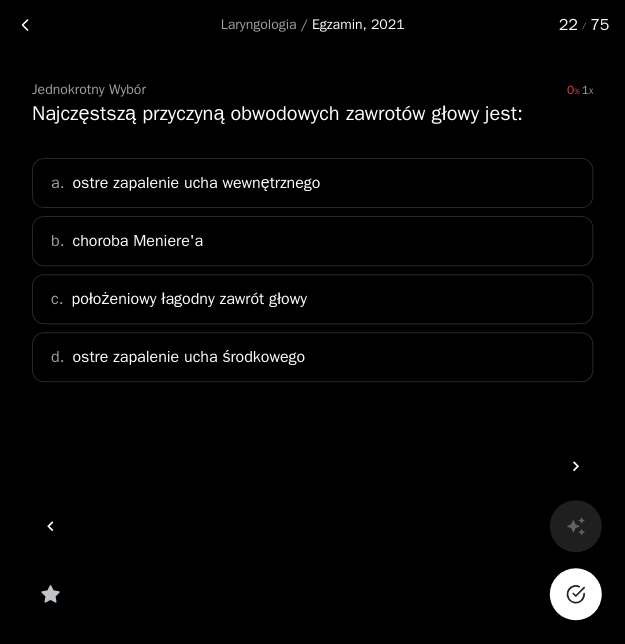 click at bounding box center (50, 526) 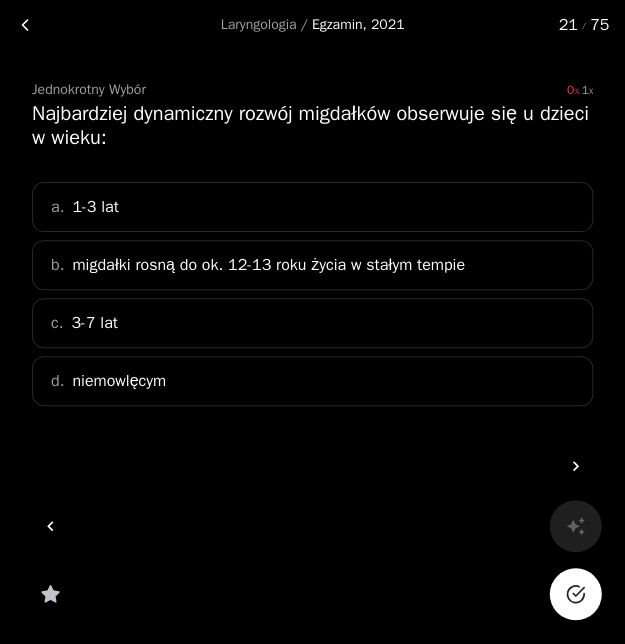 click on "c.   3-7 lat" at bounding box center (312, 323) 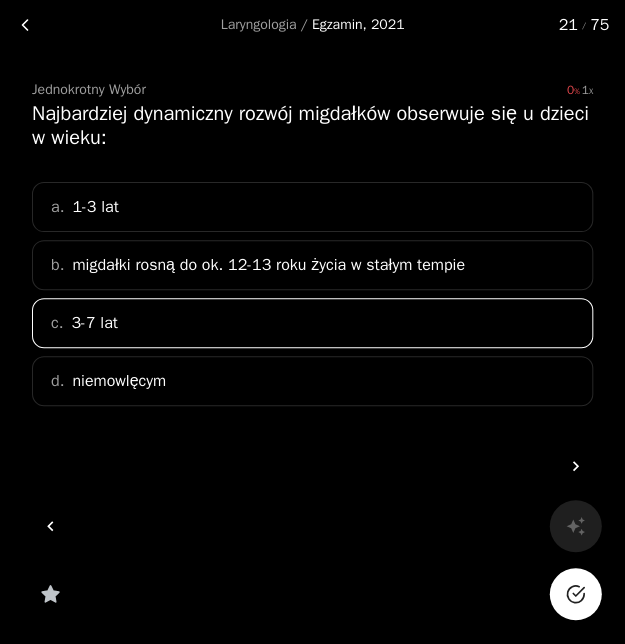 click at bounding box center [575, 594] 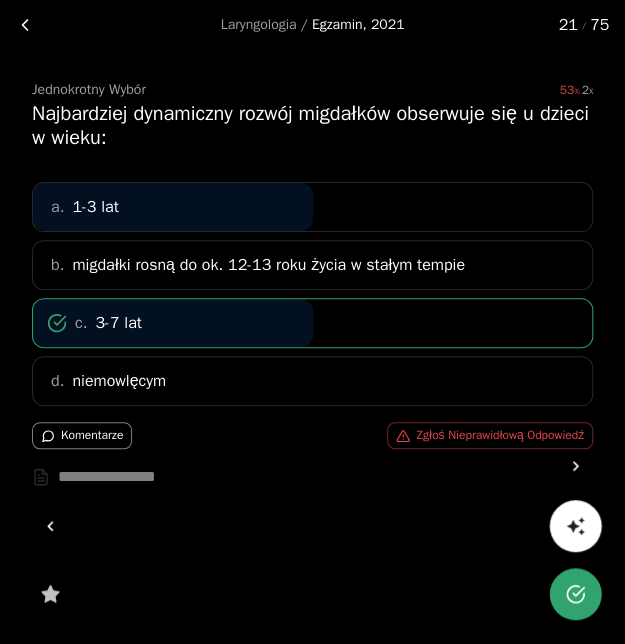 click 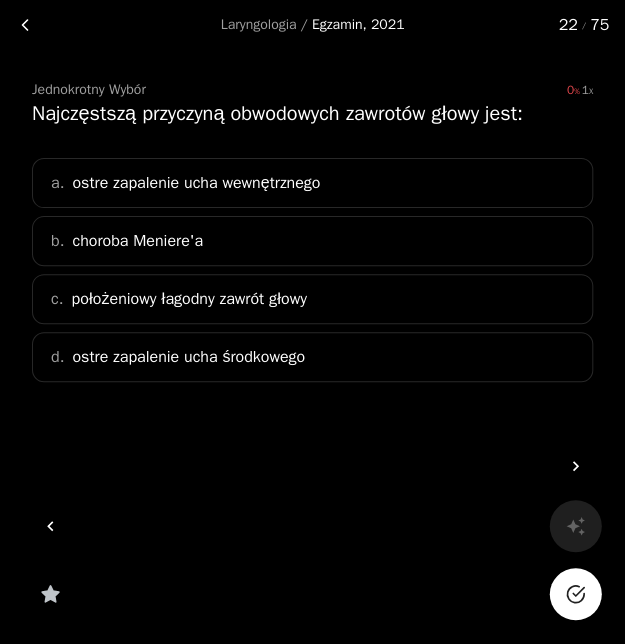 click on "c.   położeniowy łagodny zawrót głowy" at bounding box center (312, 299) 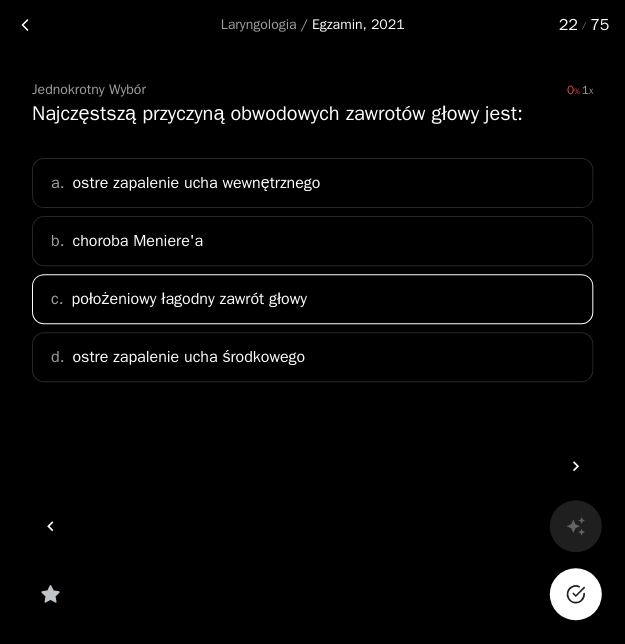 click 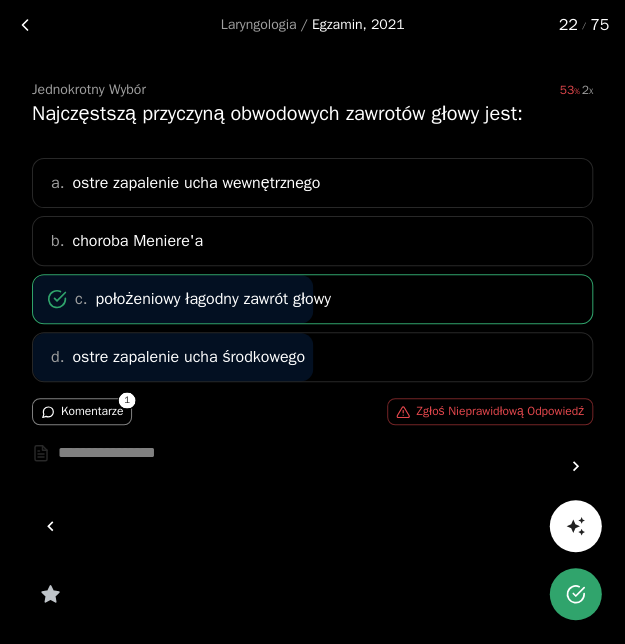 click on "Komentarze" at bounding box center [82, 411] 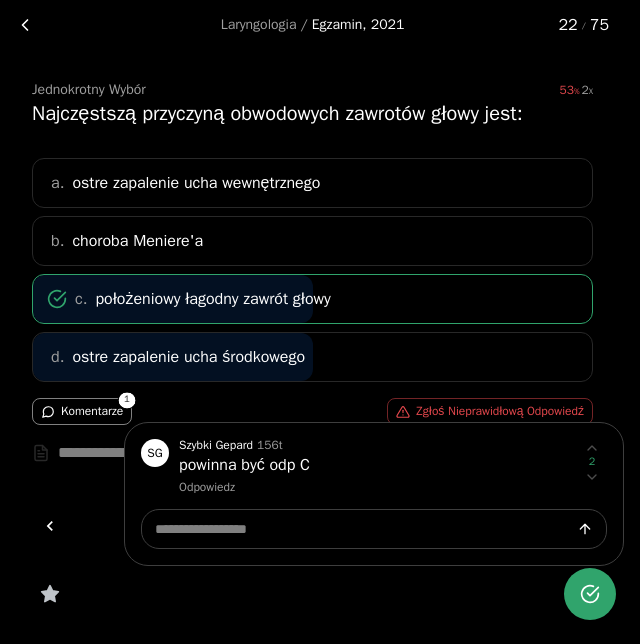 click at bounding box center (320, 322) 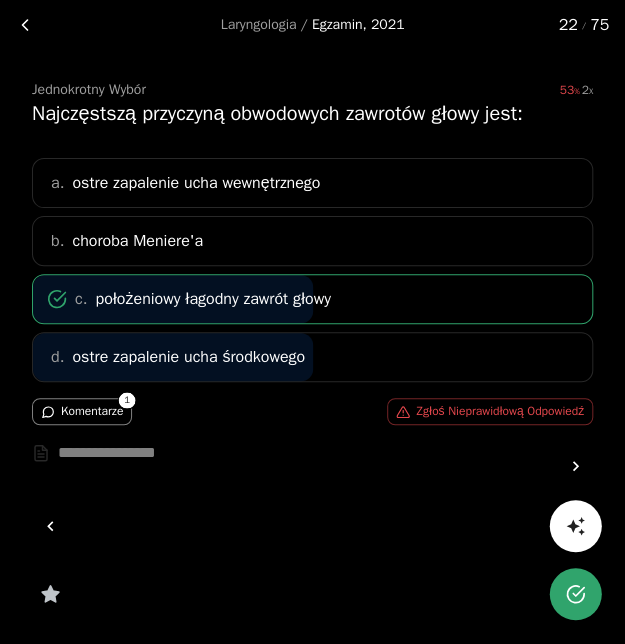 click 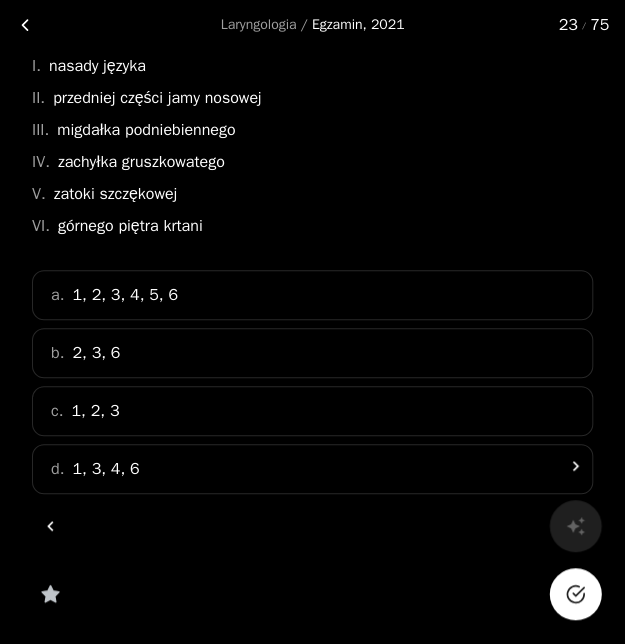 scroll, scrollTop: 115, scrollLeft: 0, axis: vertical 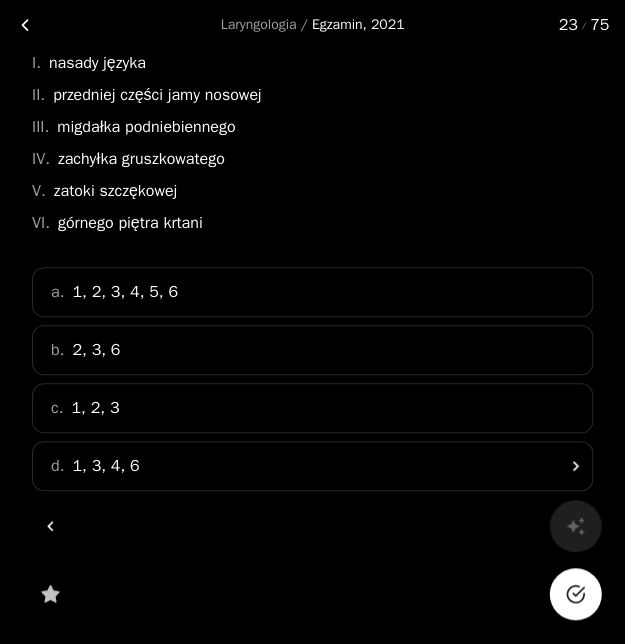 click on "d.   1, 3, 4, 6" at bounding box center [312, 466] 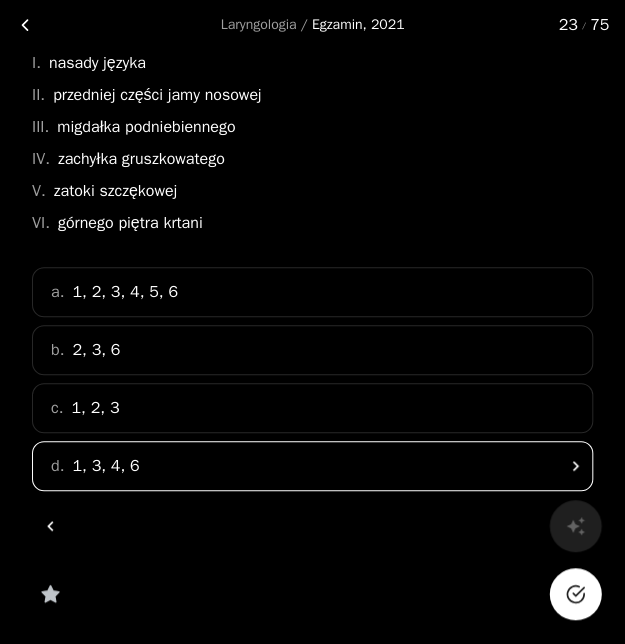 click 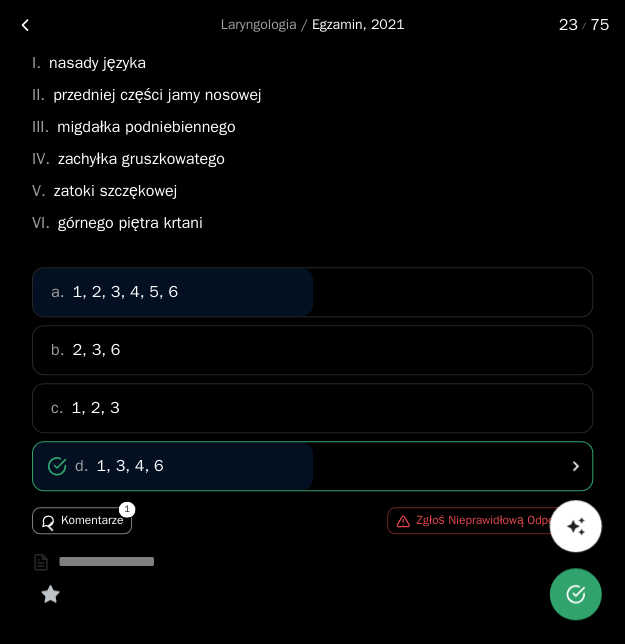 click 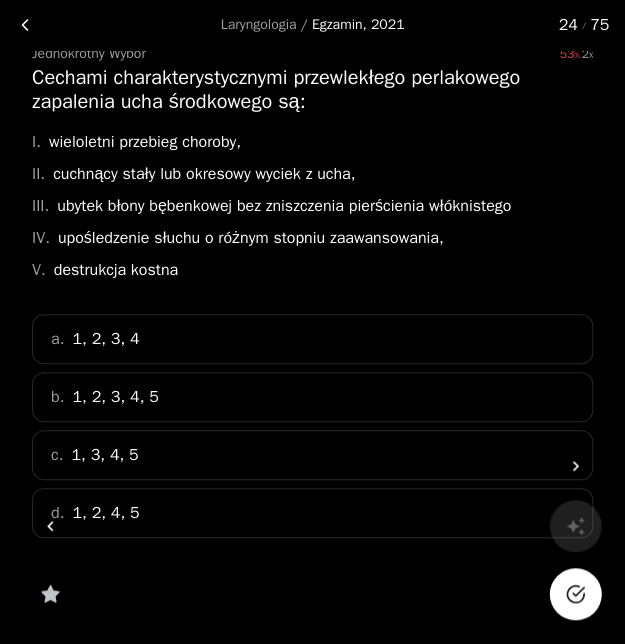 scroll, scrollTop: 43, scrollLeft: 0, axis: vertical 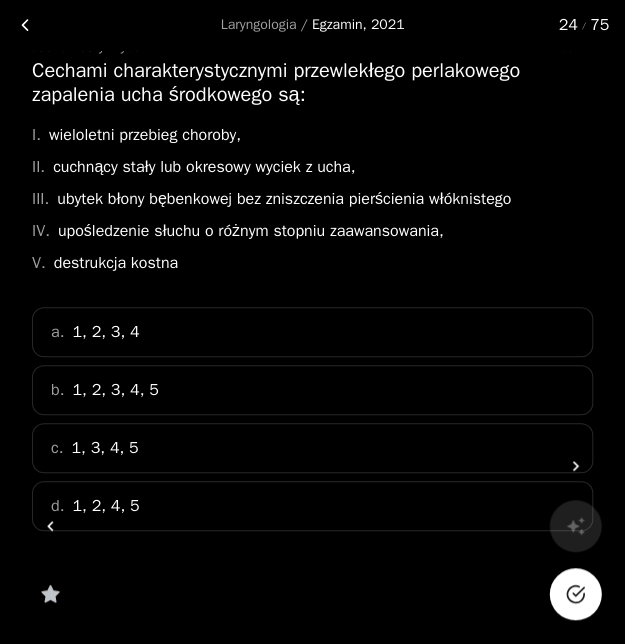 click on "d.   1, 2, 4, 5" at bounding box center (312, 506) 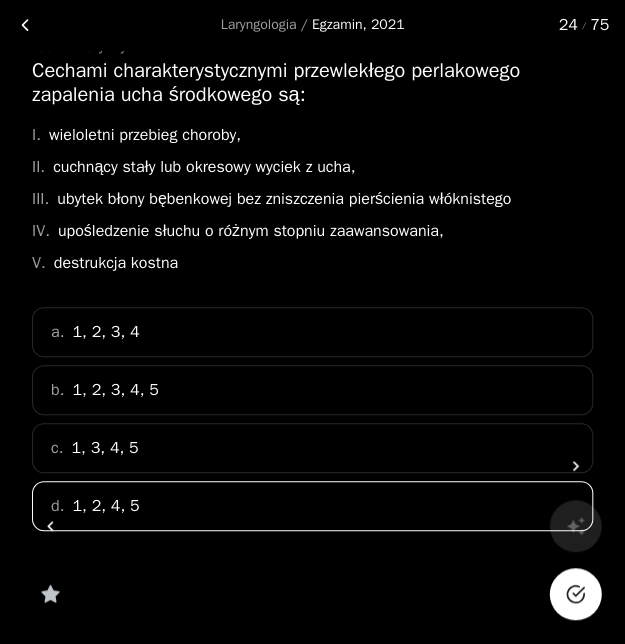 click 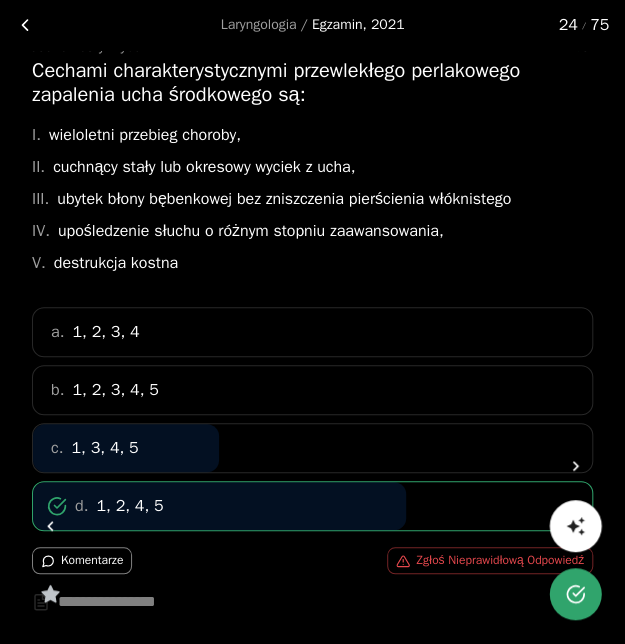 click 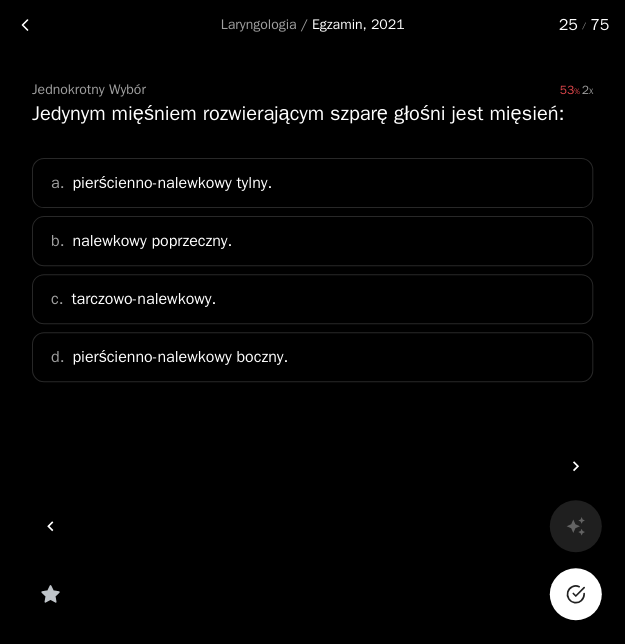 scroll, scrollTop: 0, scrollLeft: 0, axis: both 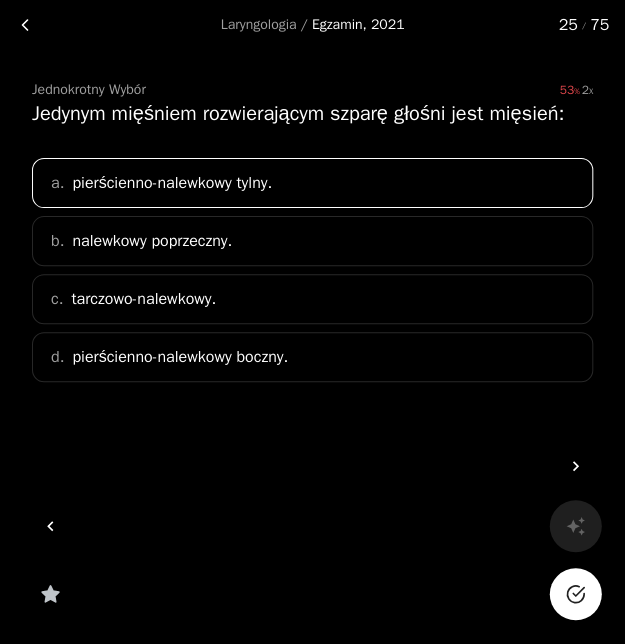 click 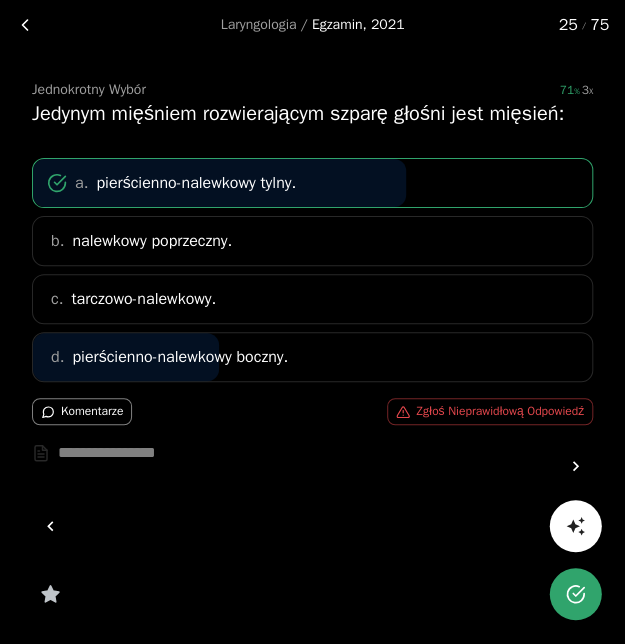 click 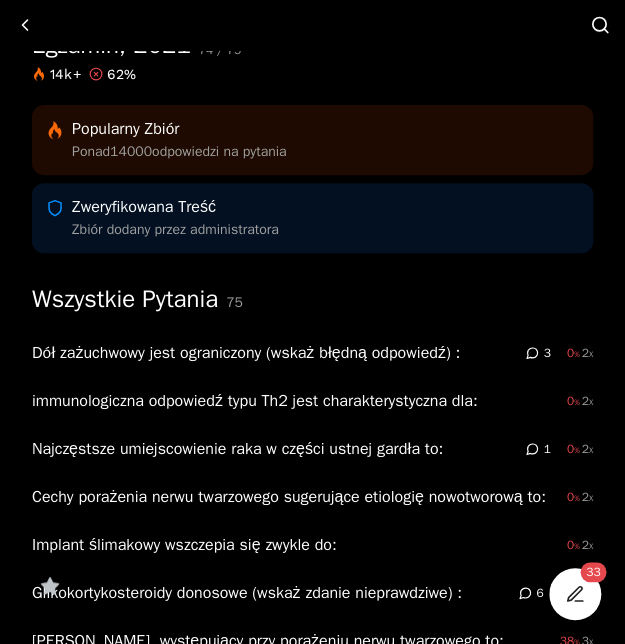scroll, scrollTop: 0, scrollLeft: 0, axis: both 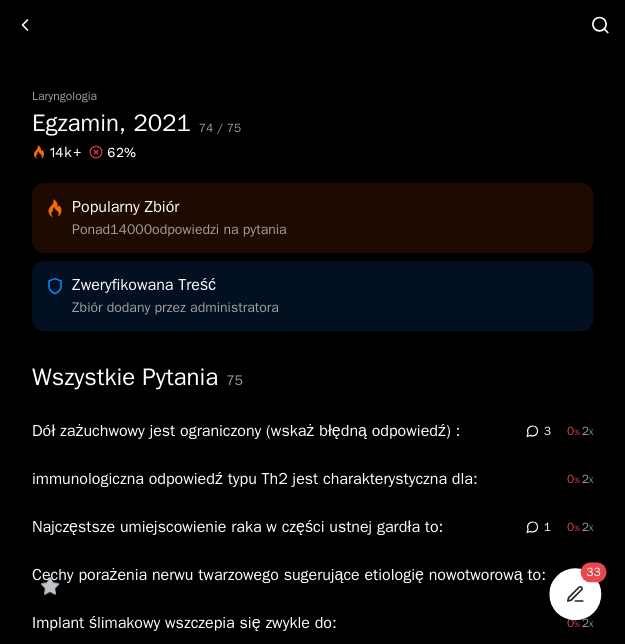 click at bounding box center [25, 25] 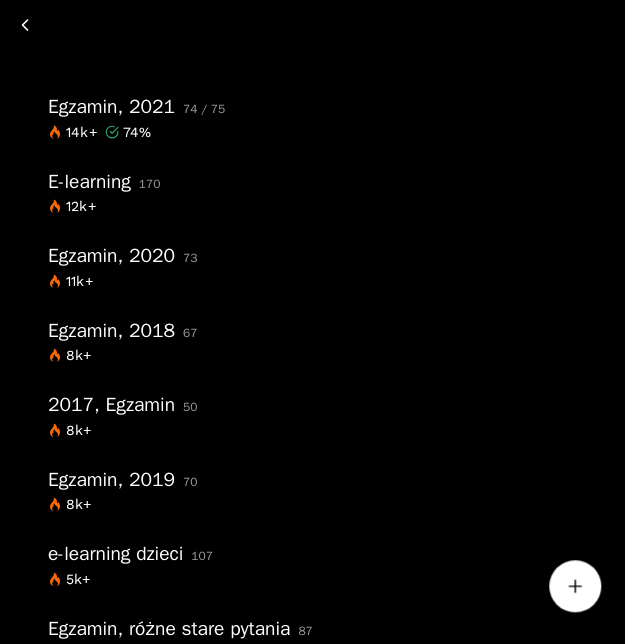 scroll, scrollTop: 0, scrollLeft: 0, axis: both 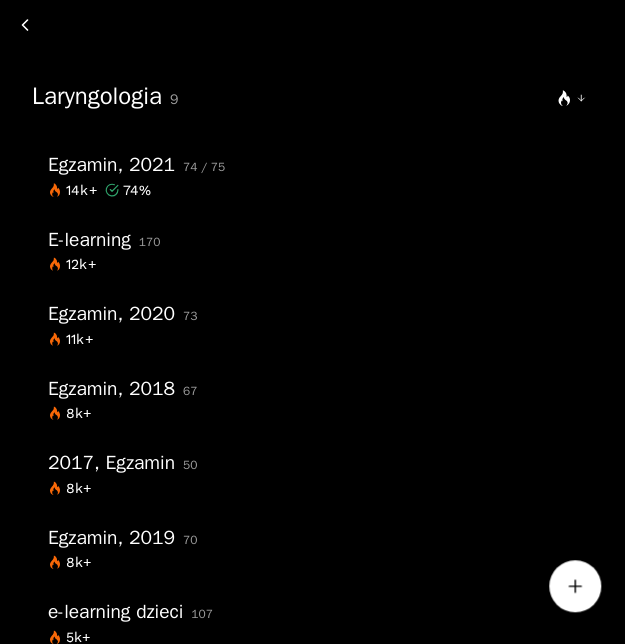 click on "Egzamin, 2020" at bounding box center (111, 314) 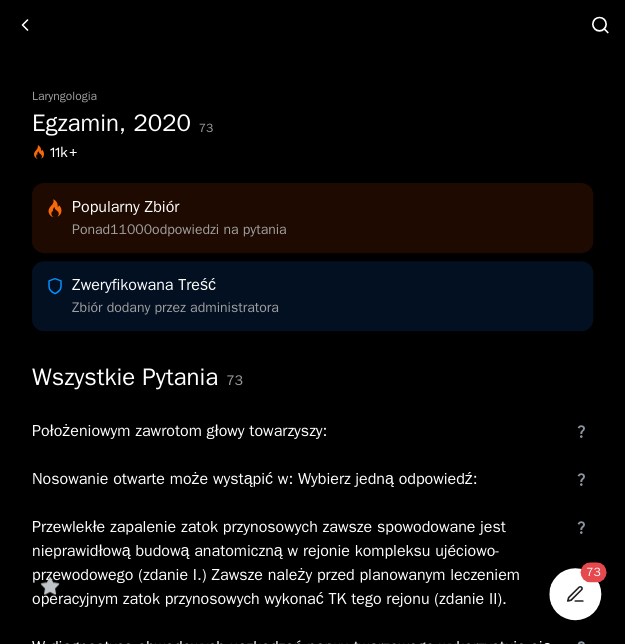 click 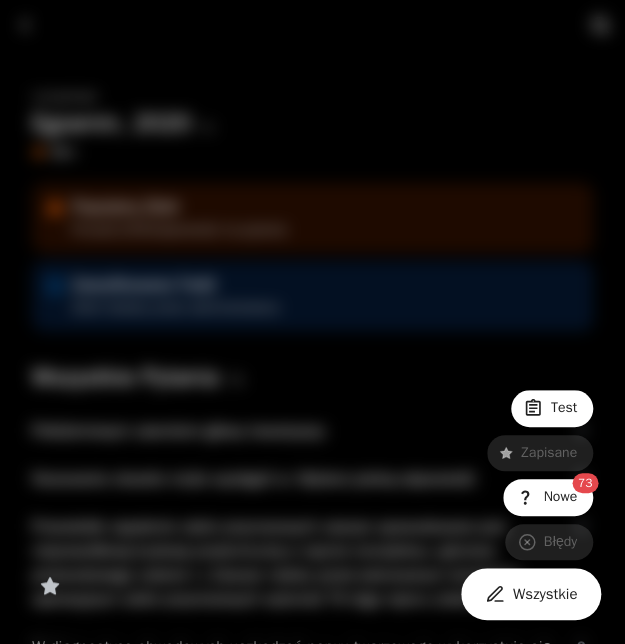 click on "Nowe" at bounding box center (548, 497) 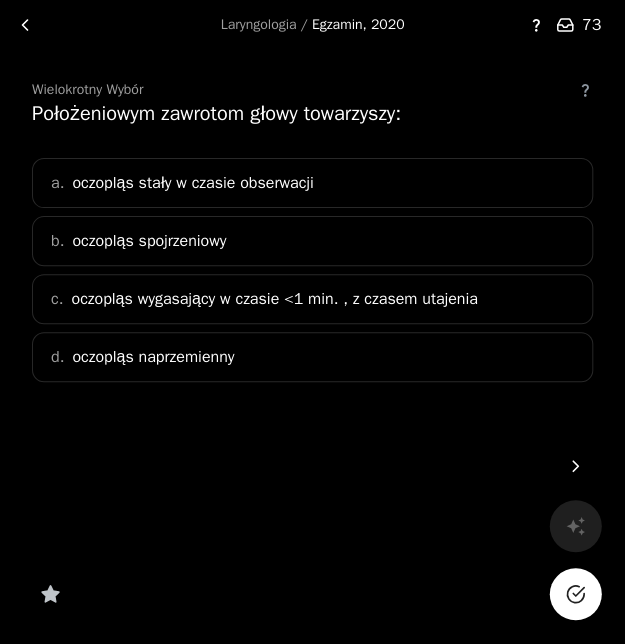 click on "b.   oczopląs spojrzeniowy" at bounding box center (312, 241) 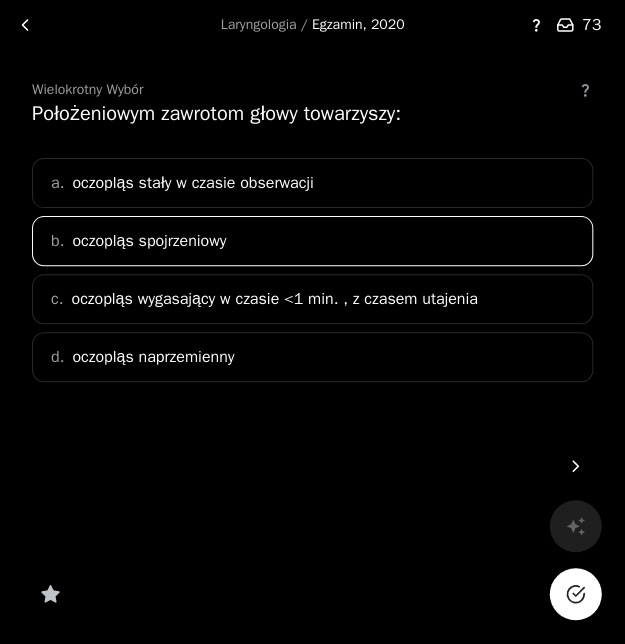 click at bounding box center (575, 594) 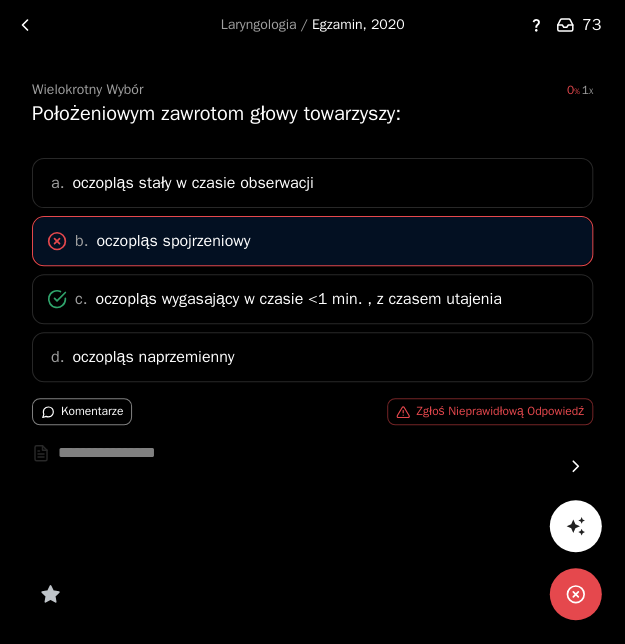 click 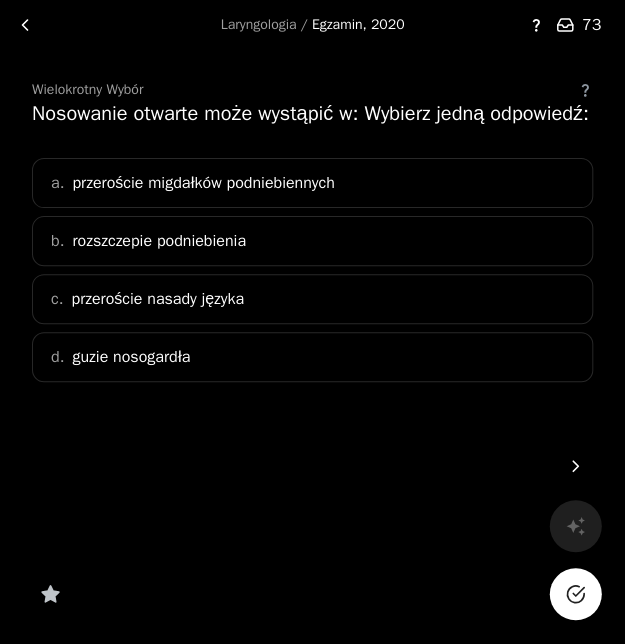 click on "b.   rozszczepie podniebienia" at bounding box center (312, 241) 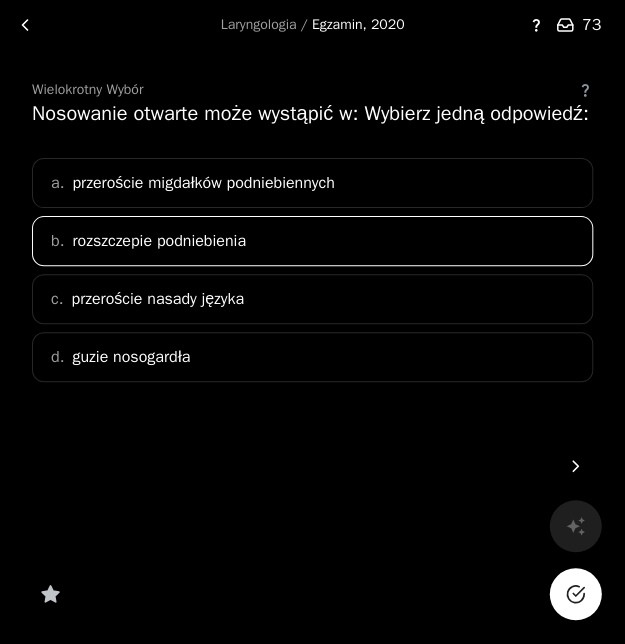 click 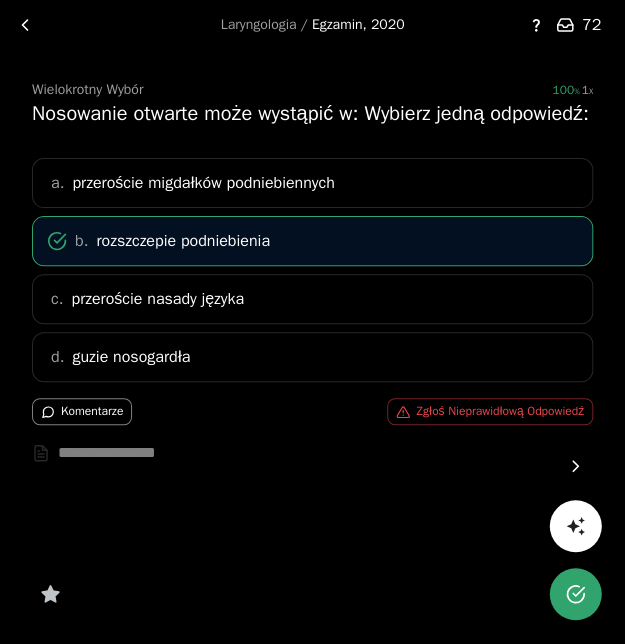click at bounding box center (575, 466) 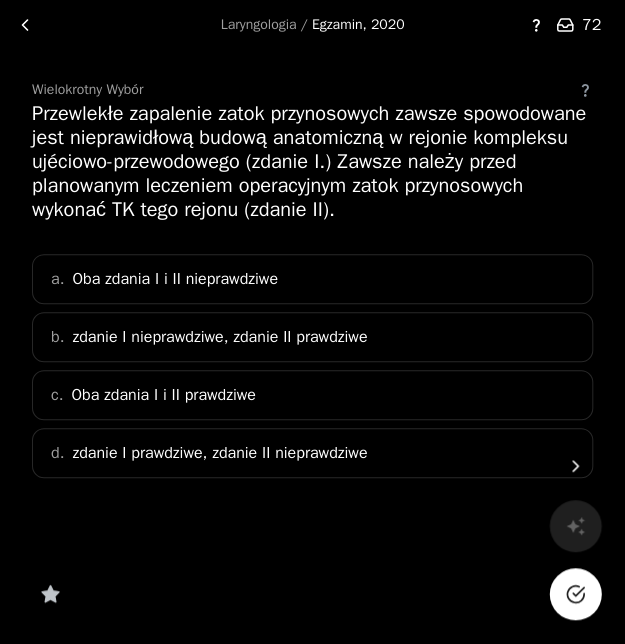 click on "b.   zdanie I nieprawdziwe, zdanie II prawdziwe" at bounding box center [312, 337] 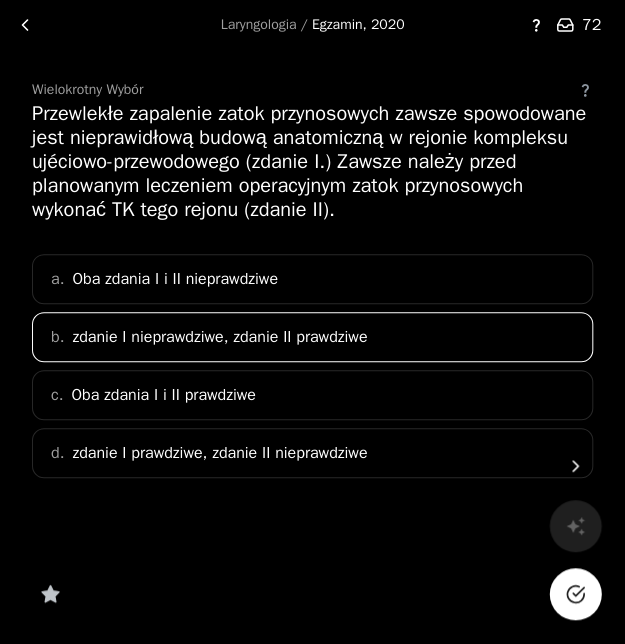 click at bounding box center (575, 594) 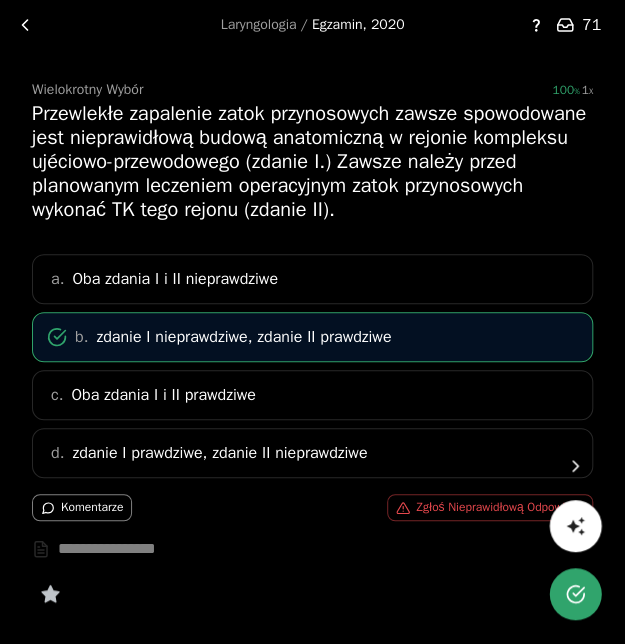 click 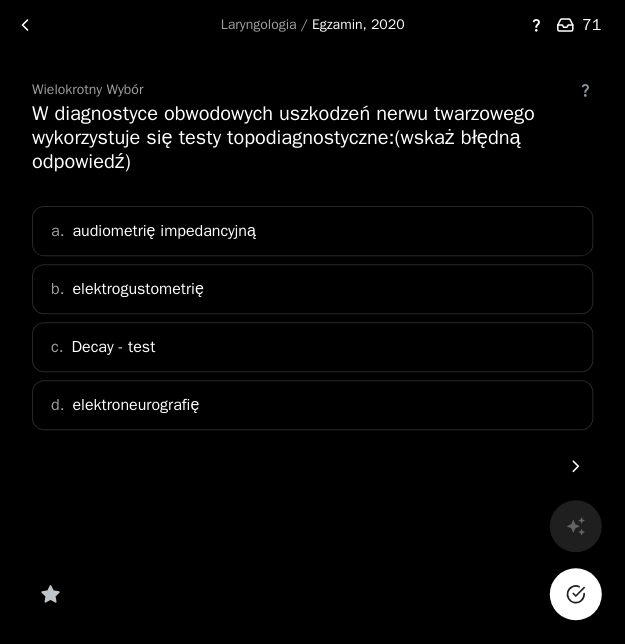 click on "c.   Decay - test" at bounding box center [312, 347] 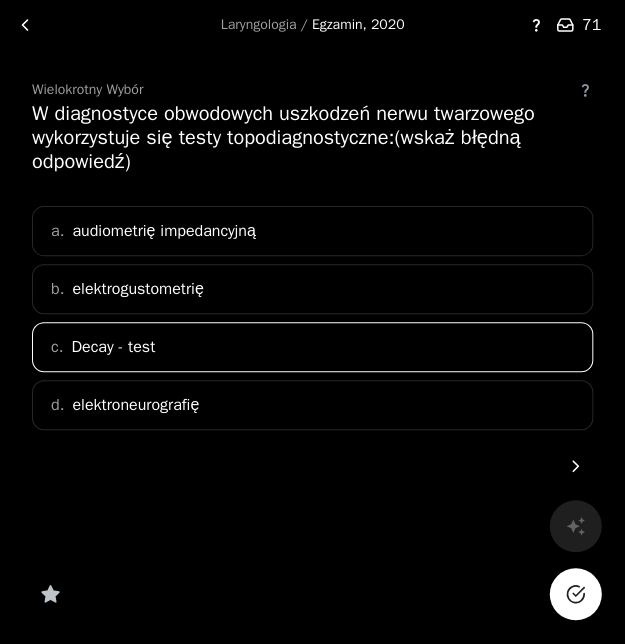 click 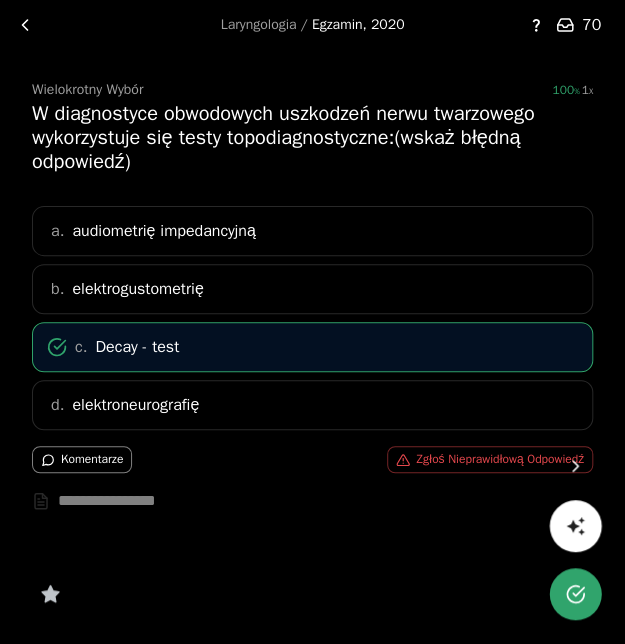 click 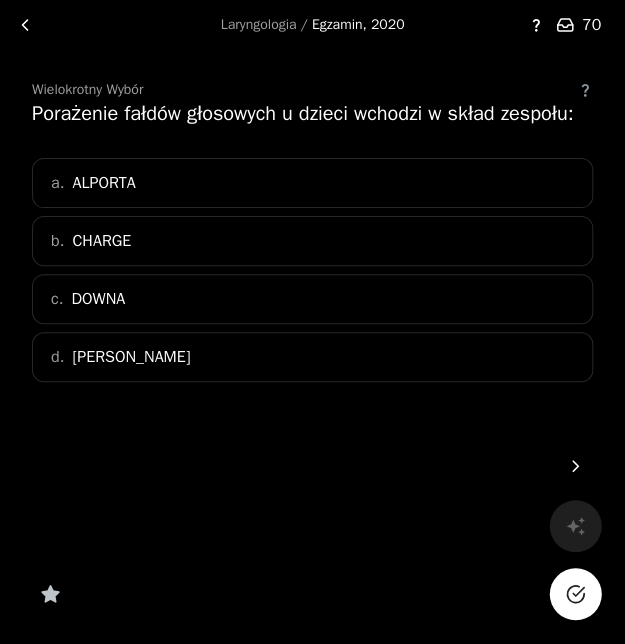 click on "[PERSON_NAME]" at bounding box center (312, 357) 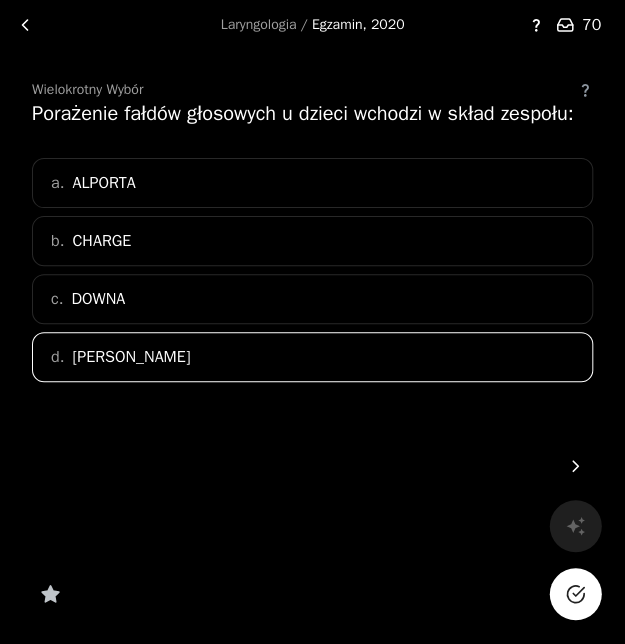 click 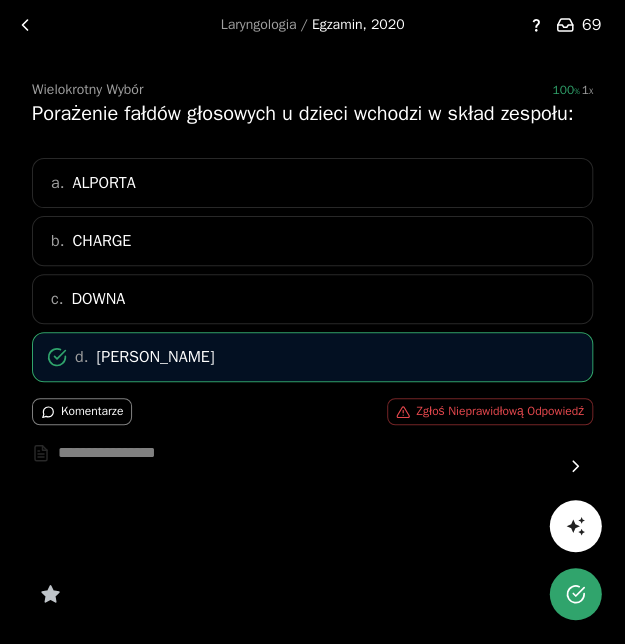 click at bounding box center [575, 466] 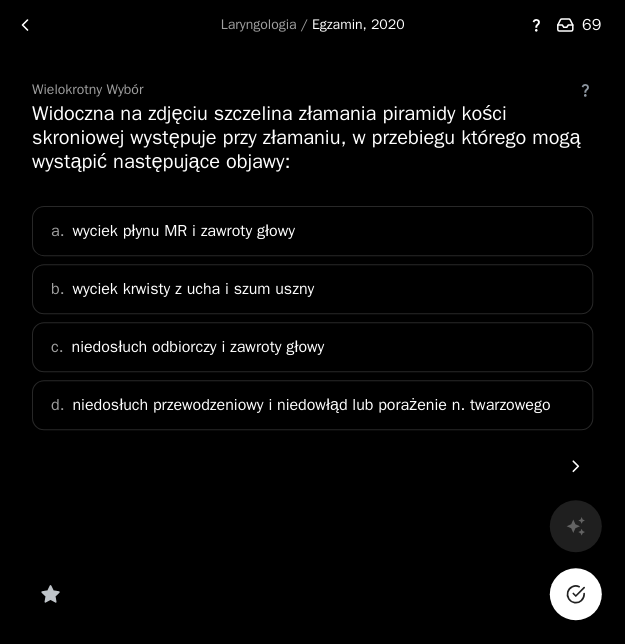 click 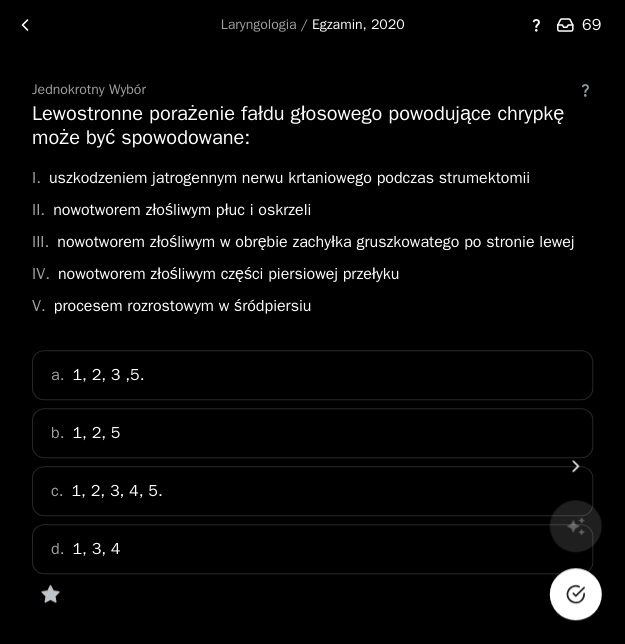 click on "c.   1, 2, 3, 4, 5." at bounding box center [312, 491] 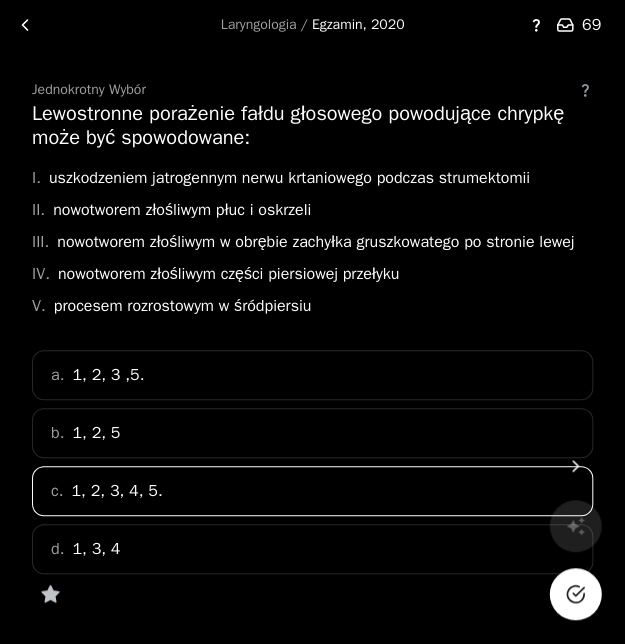 click 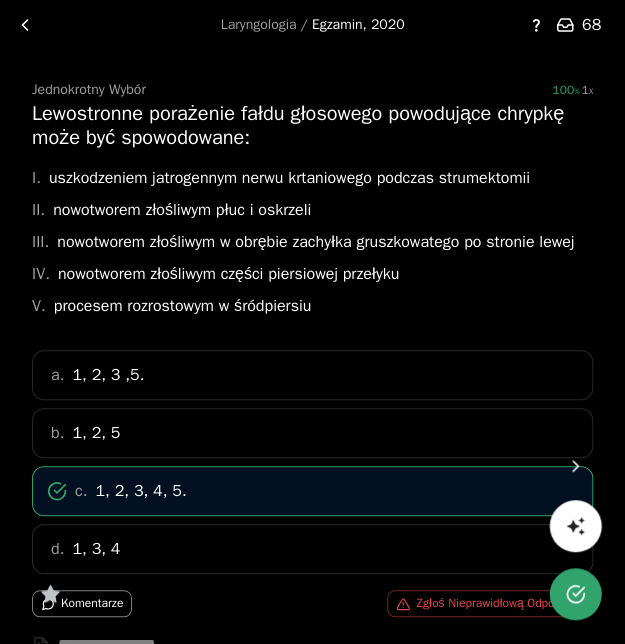 click 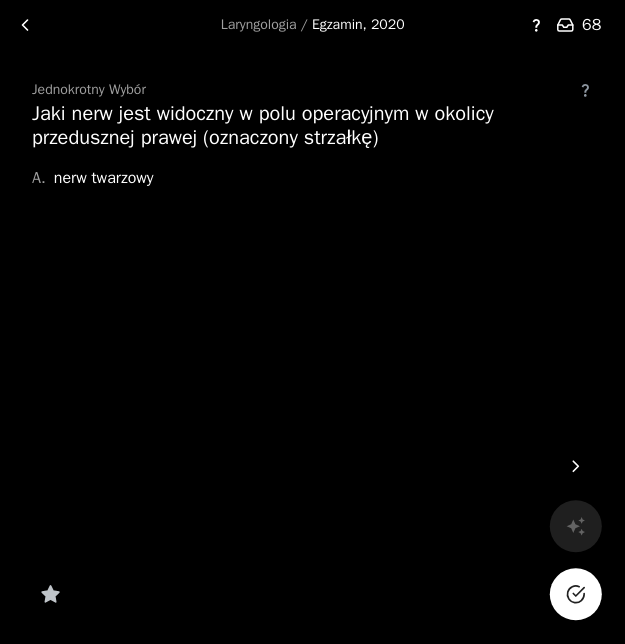 click on "A.  nerw twarzowy" at bounding box center [312, 178] 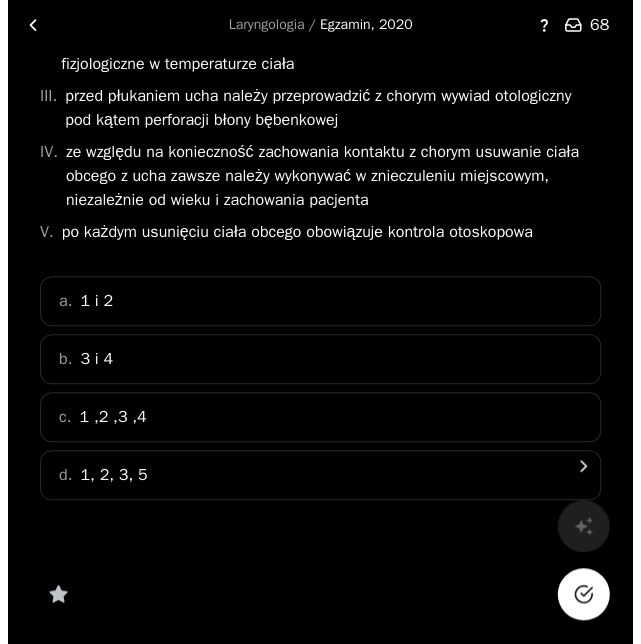 scroll, scrollTop: 217, scrollLeft: 0, axis: vertical 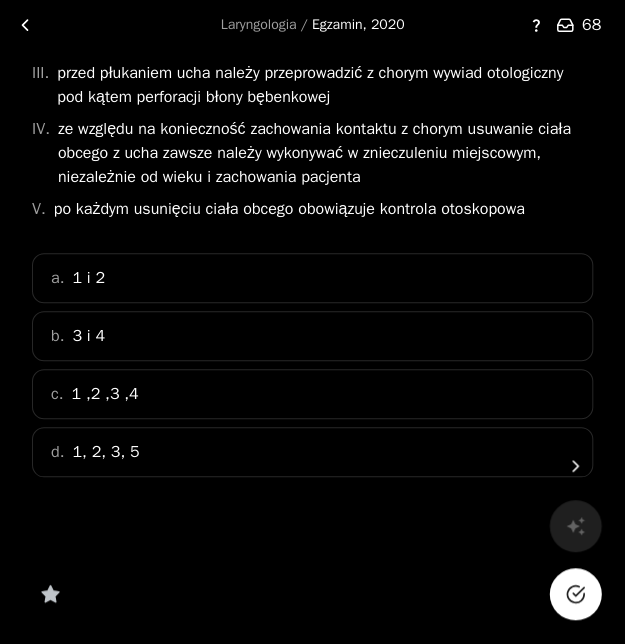 click on "d.   1, 2, 3, 5" at bounding box center (312, 452) 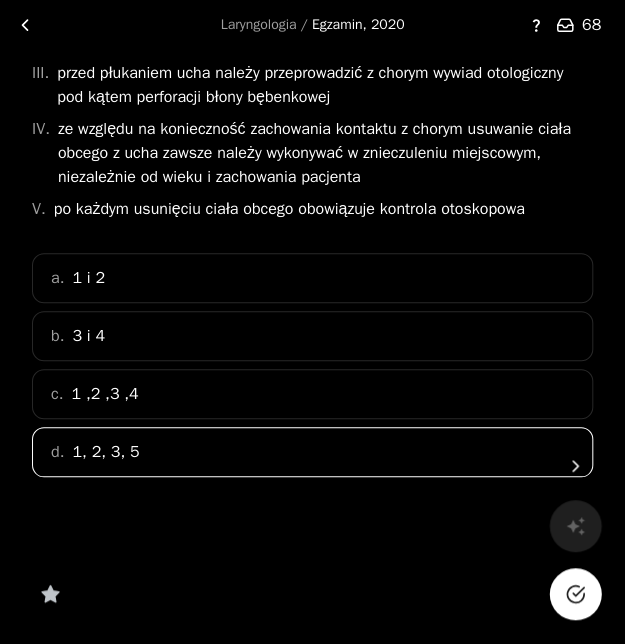click 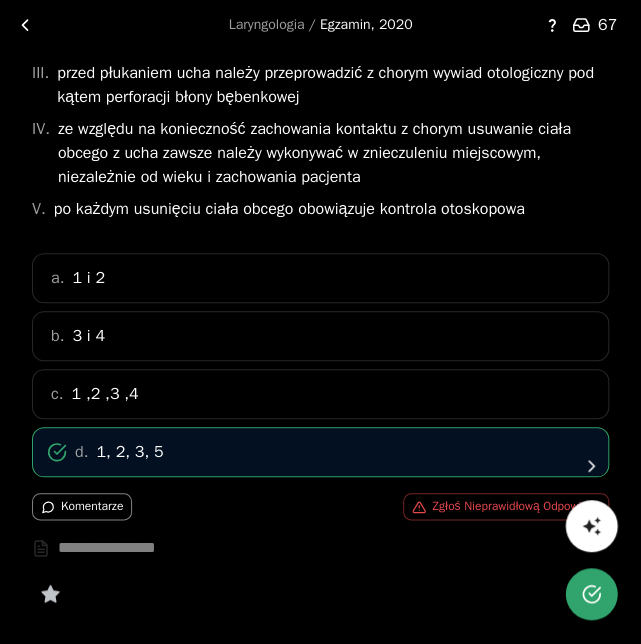 click 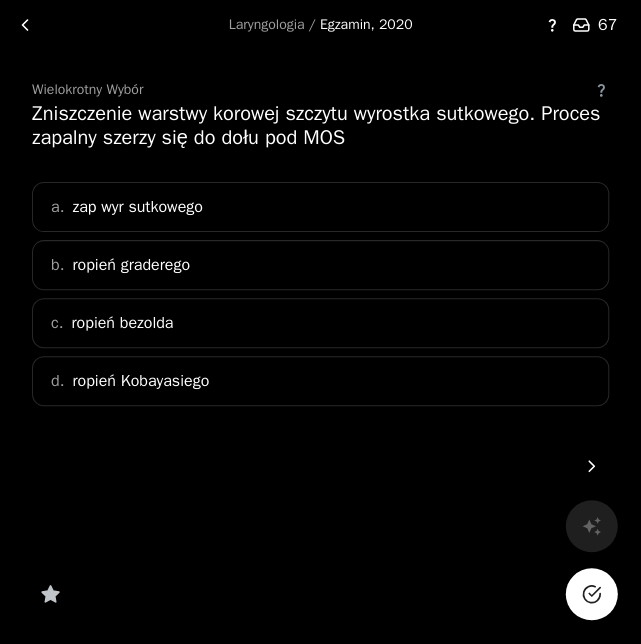 click on "Laryngologia  /  Egzamin, 2020 67 Wielokrotny Wybór Zniszczenie warstwy korowej szczytu wyrostka sutkowego. Proces zapalny szerzy się do dołu pod MOS a.   zap wyr sutkowego b.   ropień graderego c.   ropień bezolda d.   ropień Kobayasiego" at bounding box center (320, 322) 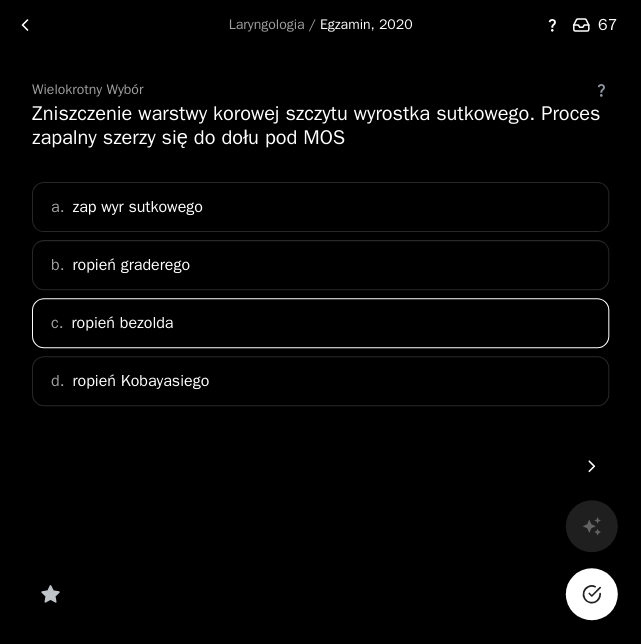 click 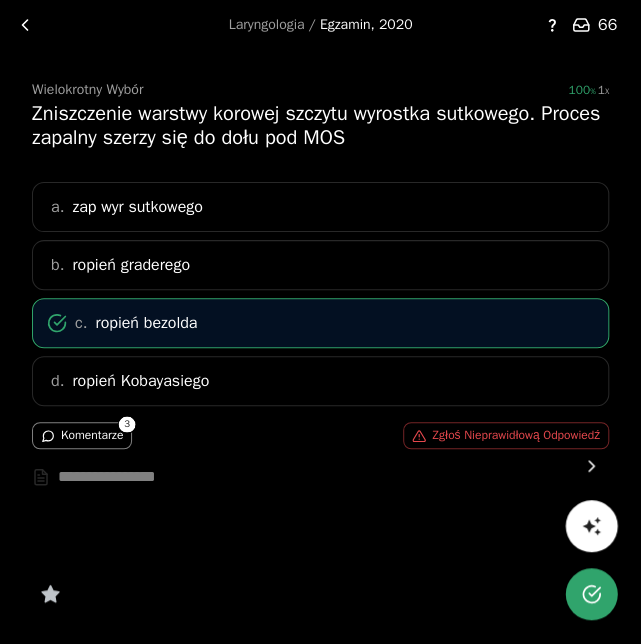 click on "Komentarze" at bounding box center (82, 435) 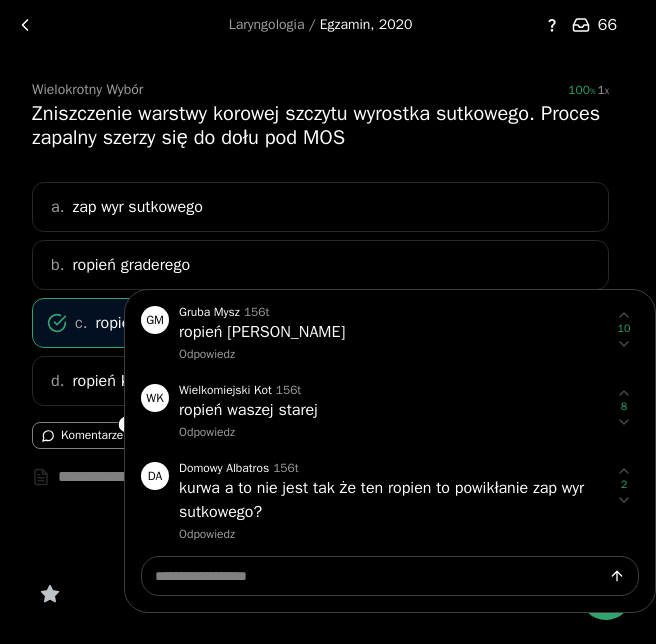click at bounding box center (328, 322) 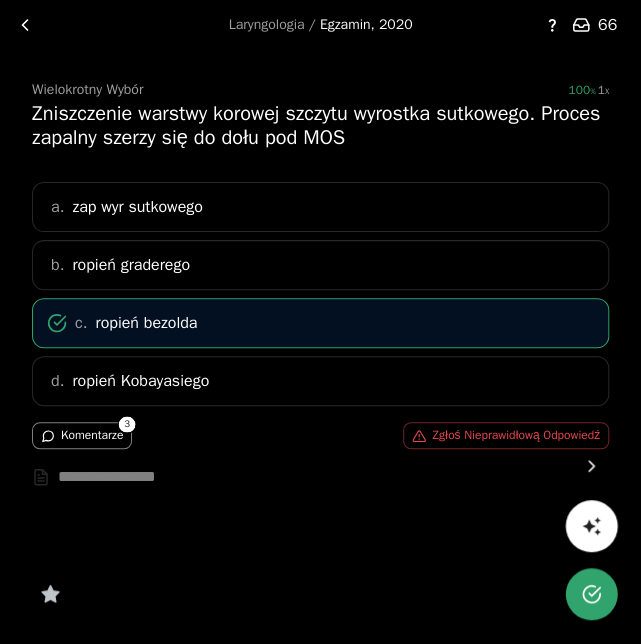 click 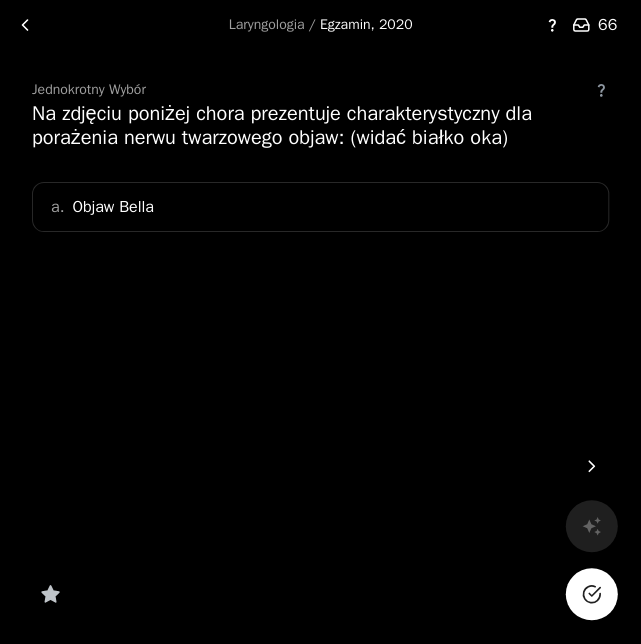 click on "a.   Objaw Bella" at bounding box center (320, 207) 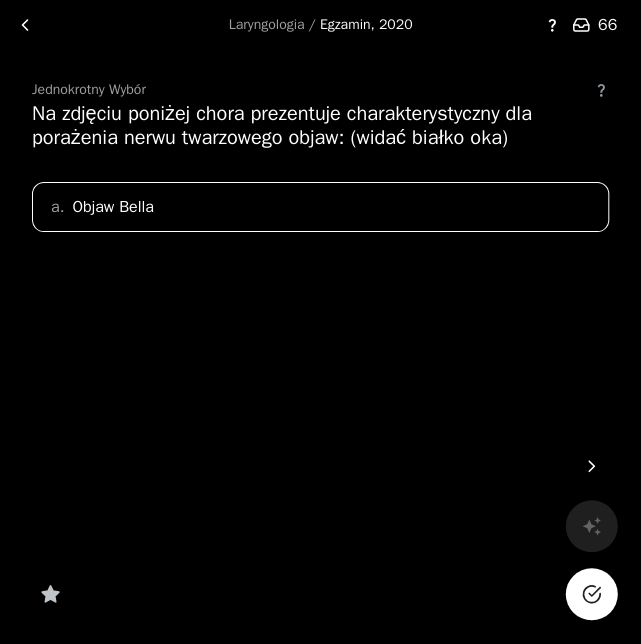 click at bounding box center [591, 594] 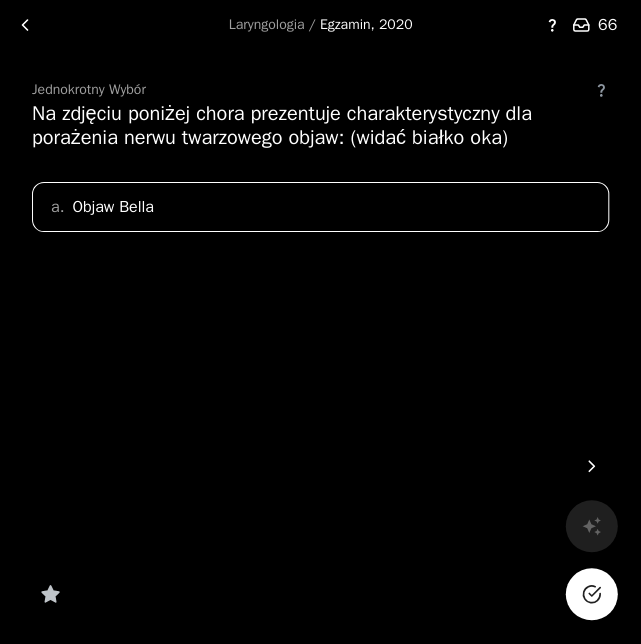 click 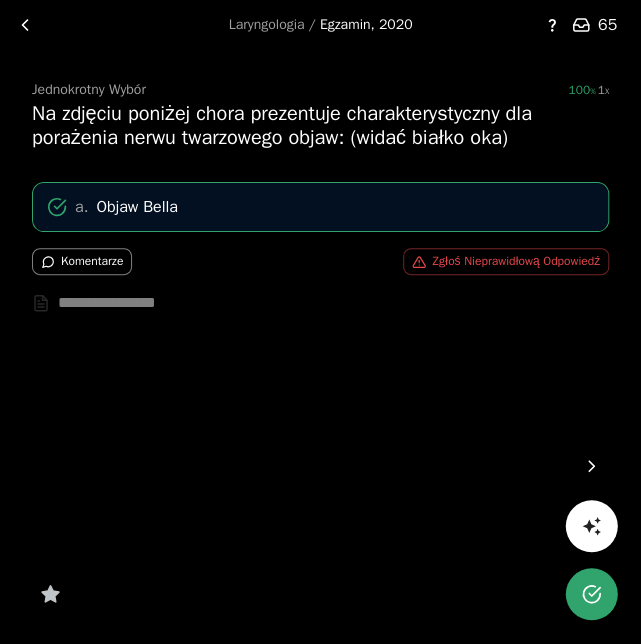 click 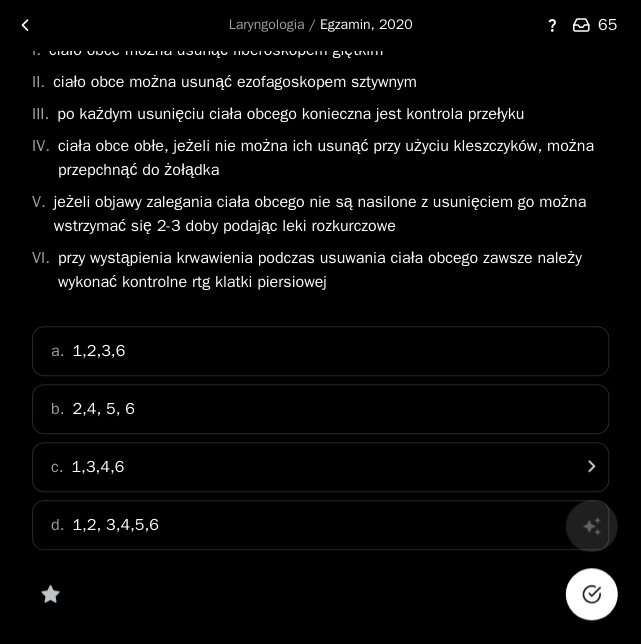 scroll, scrollTop: 116, scrollLeft: 0, axis: vertical 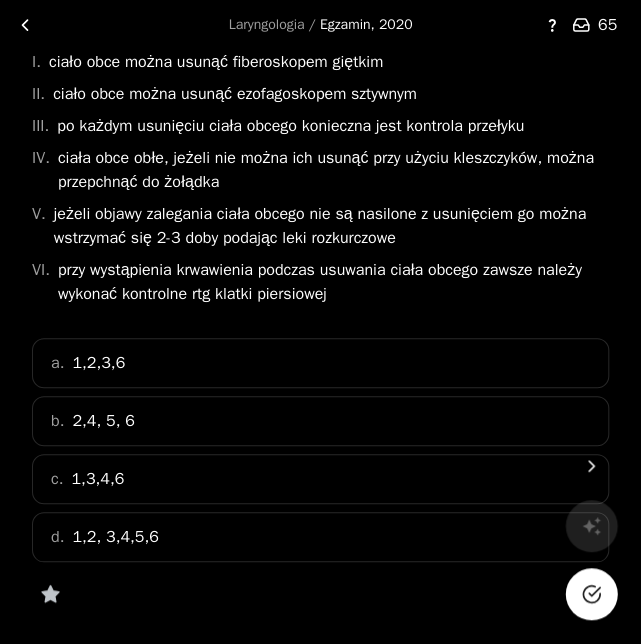 click on "a.   1,2,3,6" at bounding box center [320, 363] 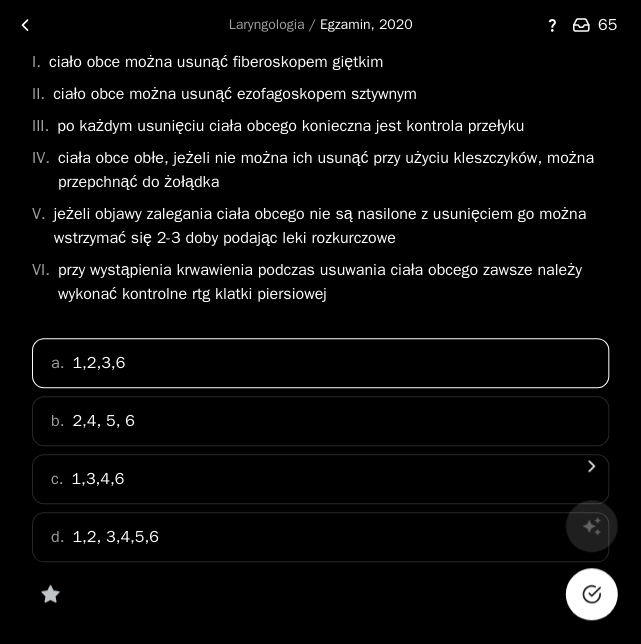 click 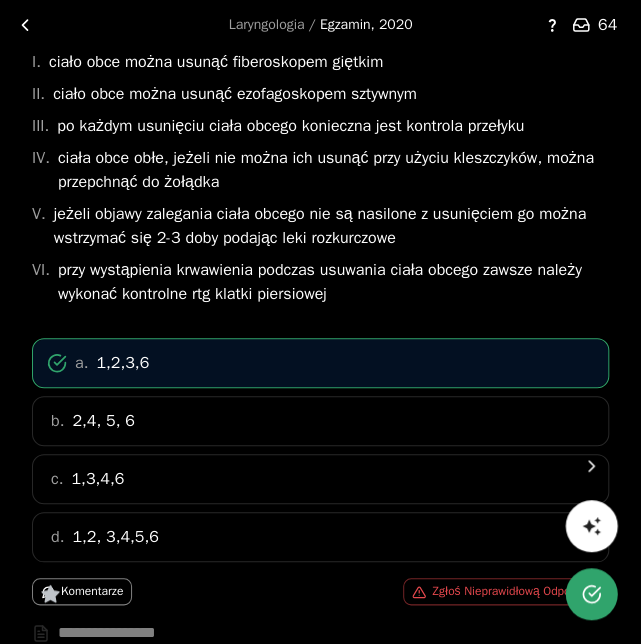 click 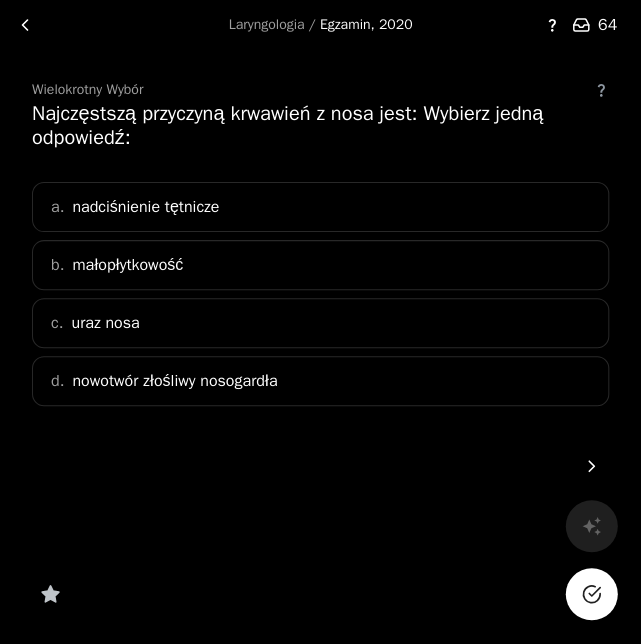 click on "c.   uraz nosa" at bounding box center [320, 323] 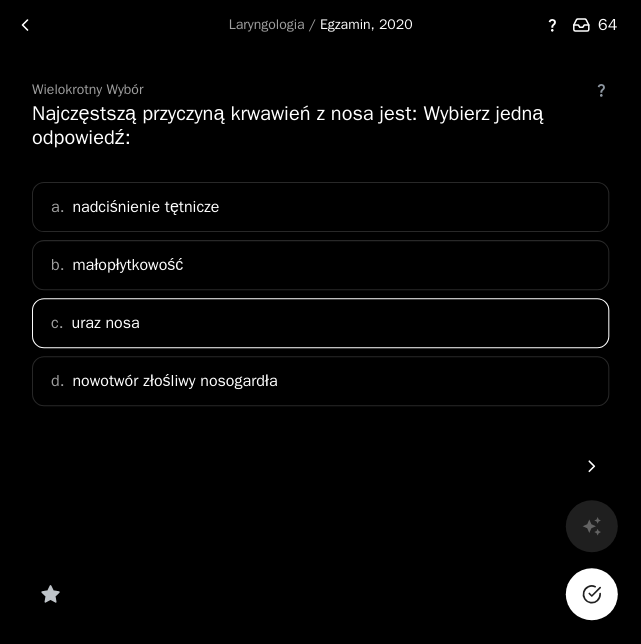 click at bounding box center (591, 594) 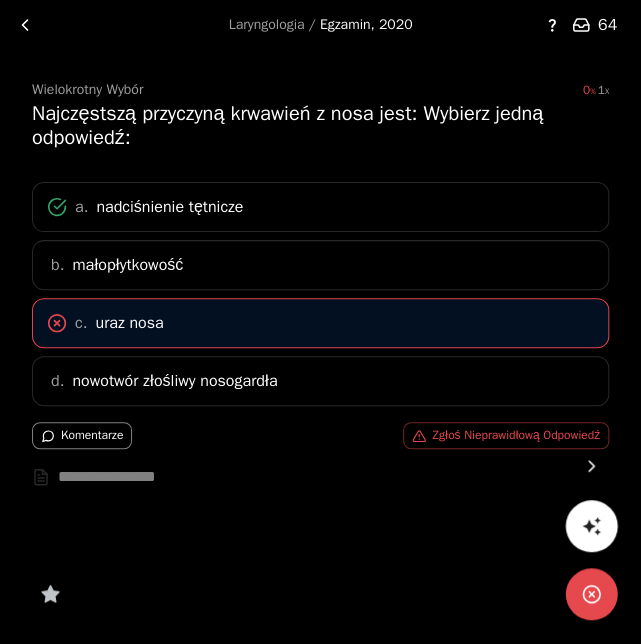click 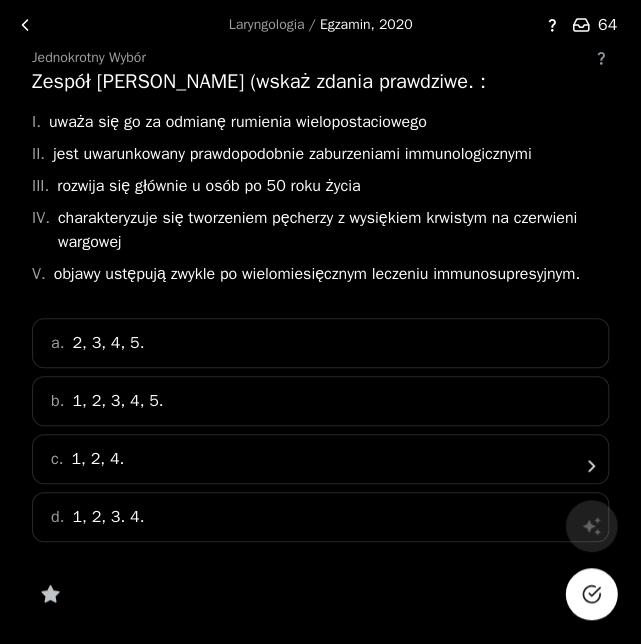 scroll, scrollTop: 31, scrollLeft: 0, axis: vertical 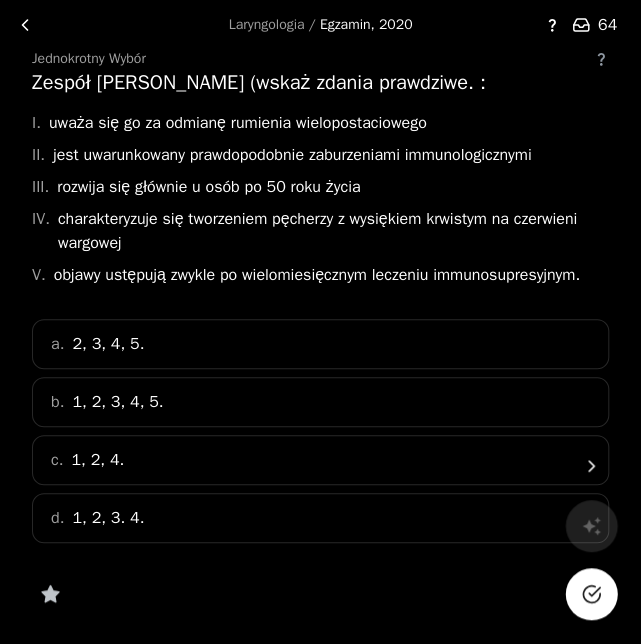 click on "d.   1, 2, 3. 4." at bounding box center (320, 518) 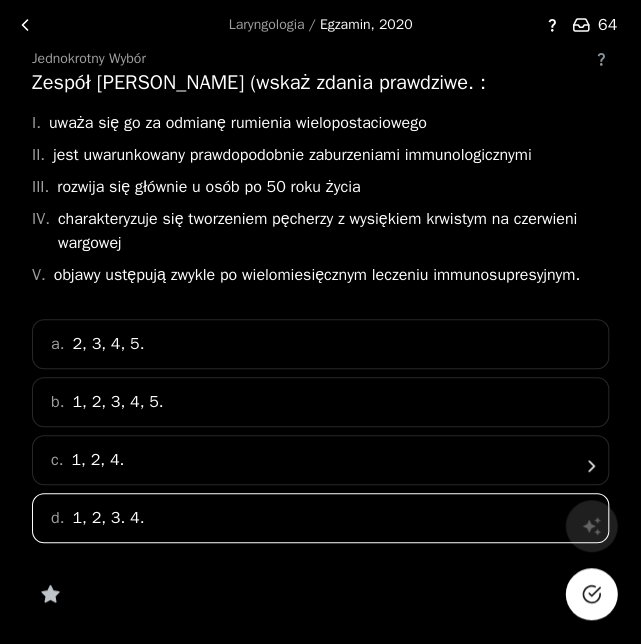 click 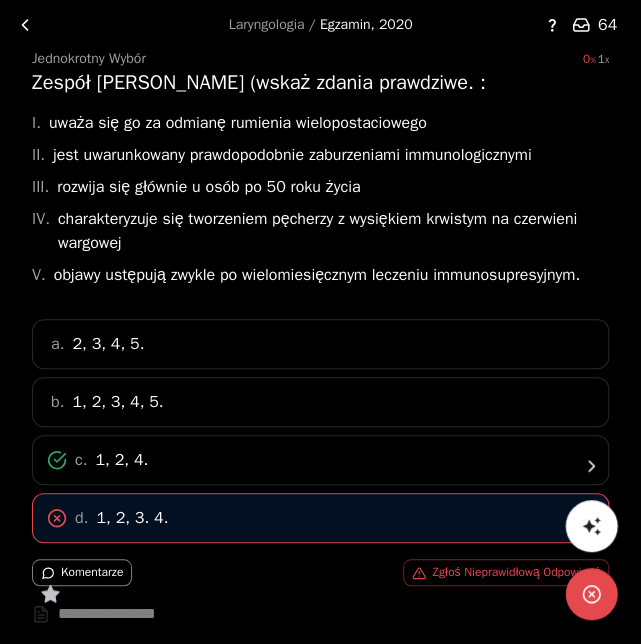 click 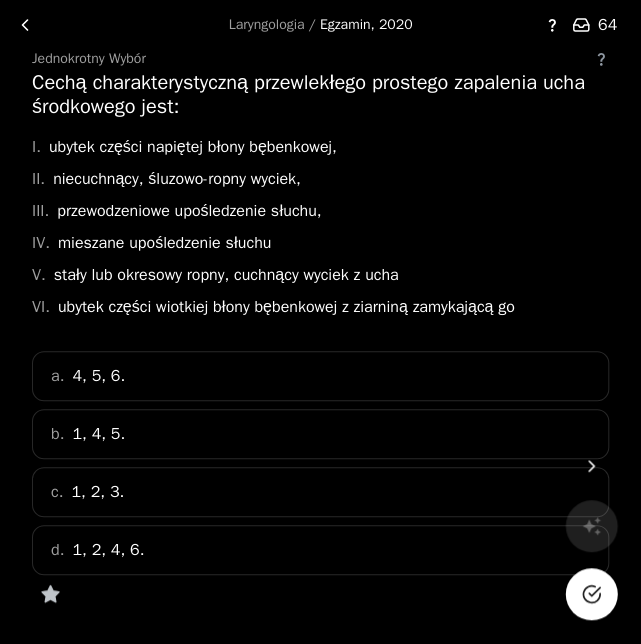 click on "c.   1, 2, 3." at bounding box center [320, 492] 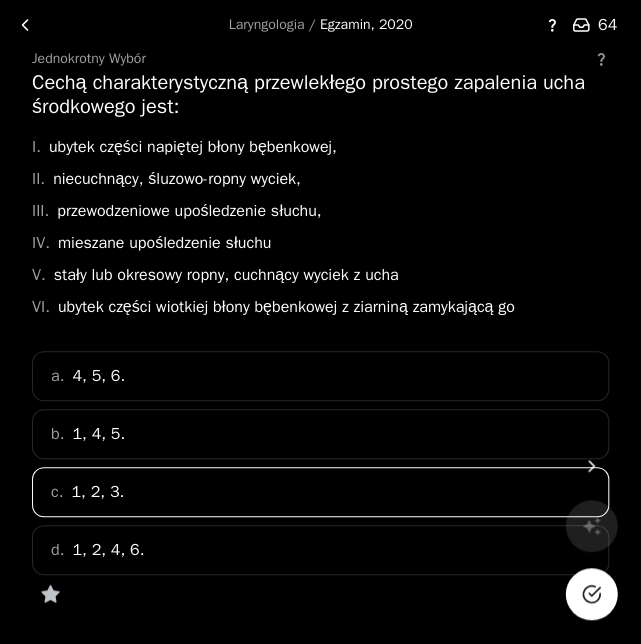 click 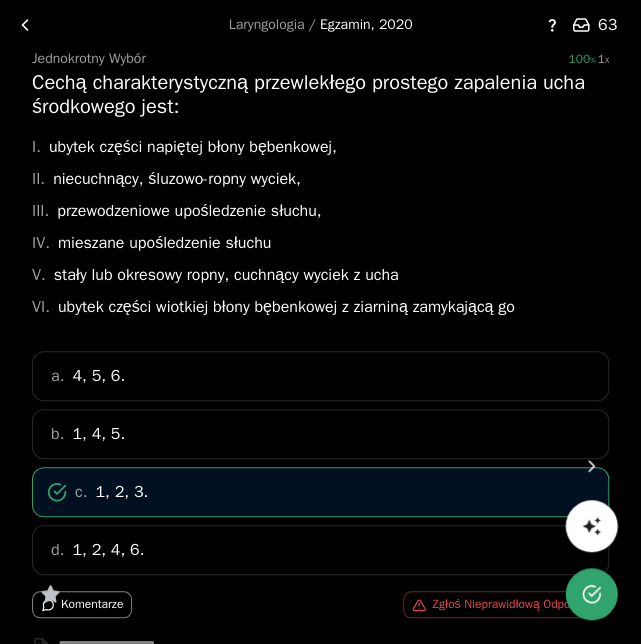 click 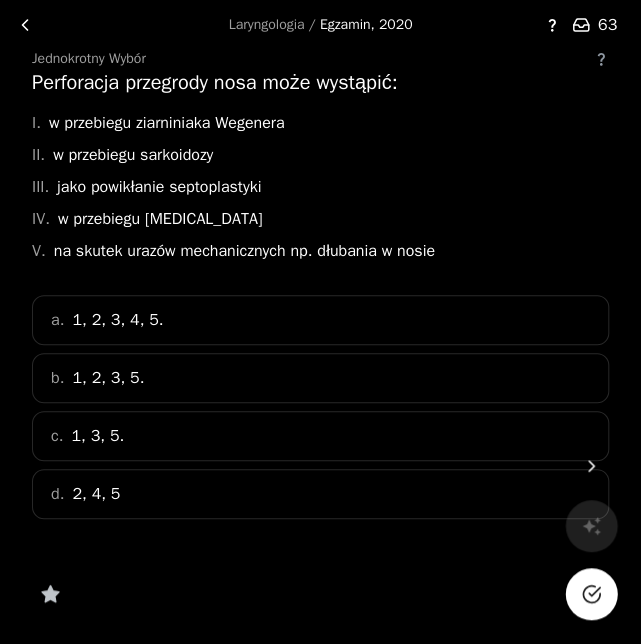 click on "b.   1, 2, 3, 5." at bounding box center (320, 378) 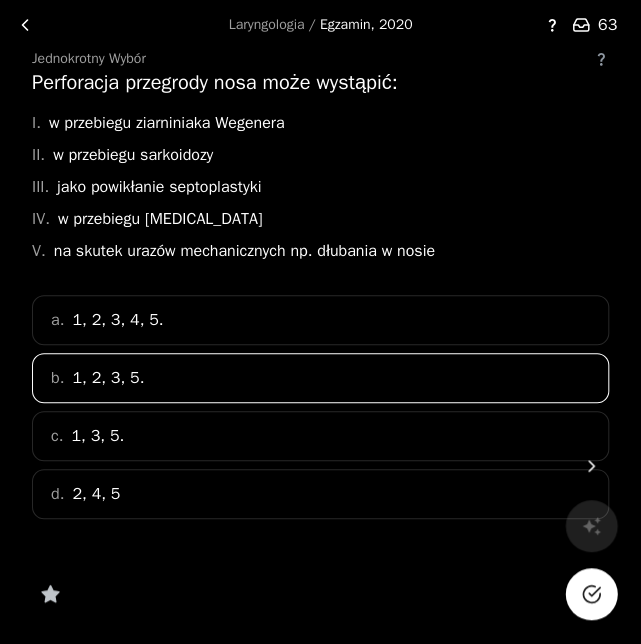 click on "Jednokrotny Wybór Perforacja przegrody nosa może wystąpić: I.  w przebiegu ziarniniaka [PERSON_NAME].  w przebiegu sarkoidozy III.  jako powikłanie septoplastyki IV.  w przebiegu [MEDICAL_DATA] V.  na skutek urazów mechanicznych np. dłubania w nosie a.   1, 2, 3, 4, 5. b.   1, 2, 3, 5. c.   1, 3, 5. d.   2, 4, 5" at bounding box center (320, 324) 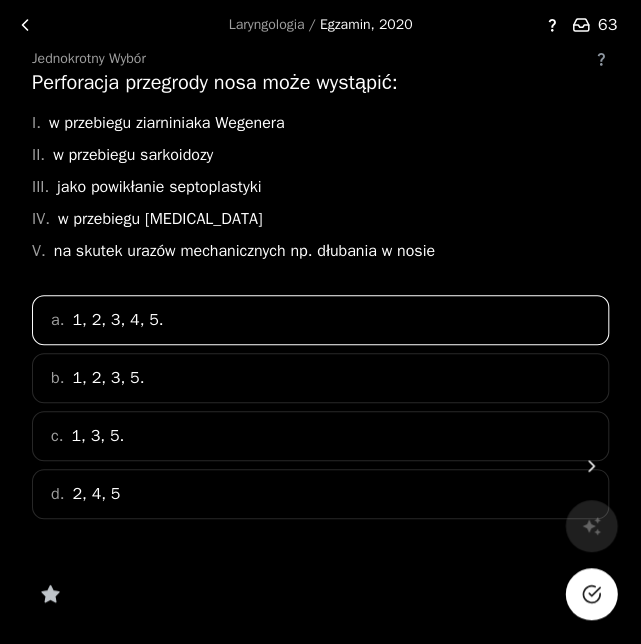 click 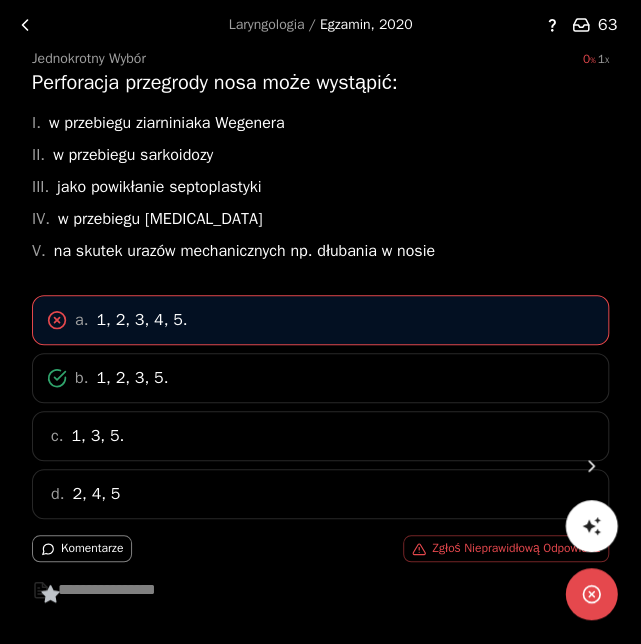 click at bounding box center [591, 466] 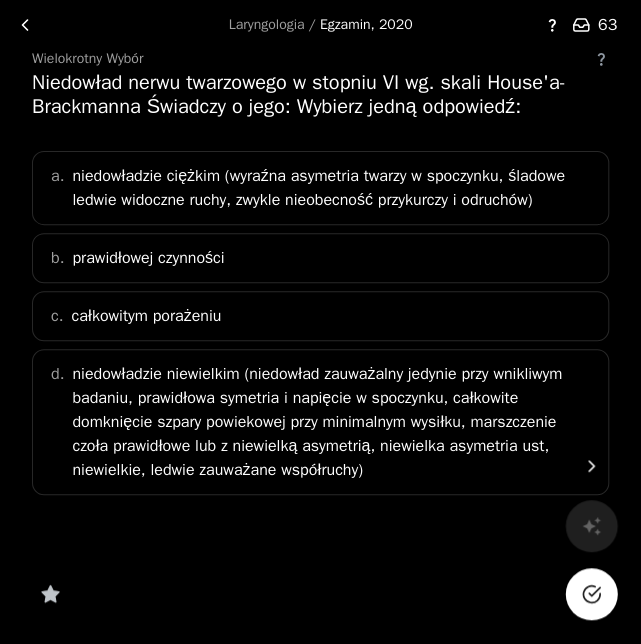 click on "c.   całkowitym porażeniu" at bounding box center [320, 316] 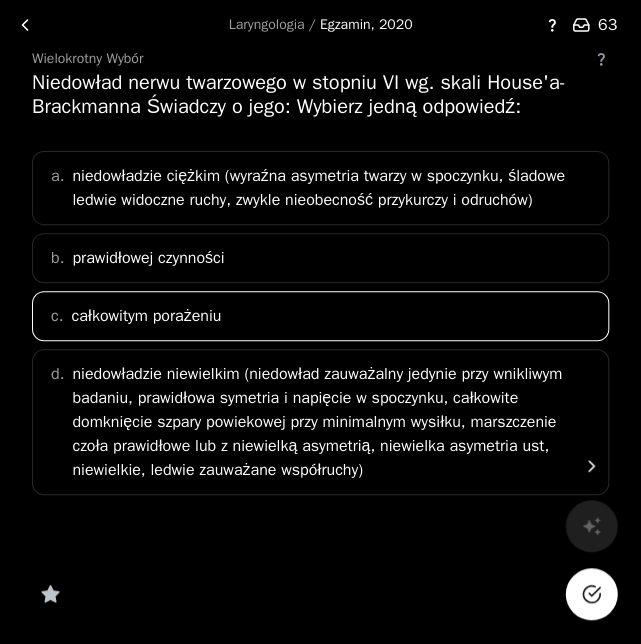 click at bounding box center (591, 594) 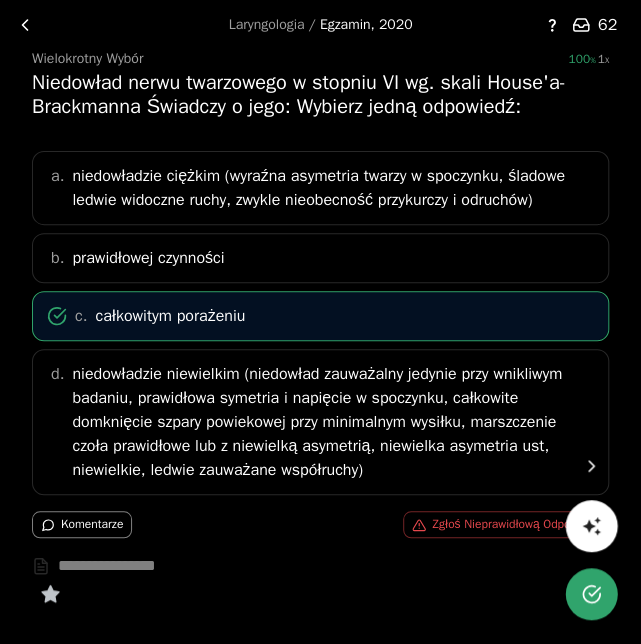 click 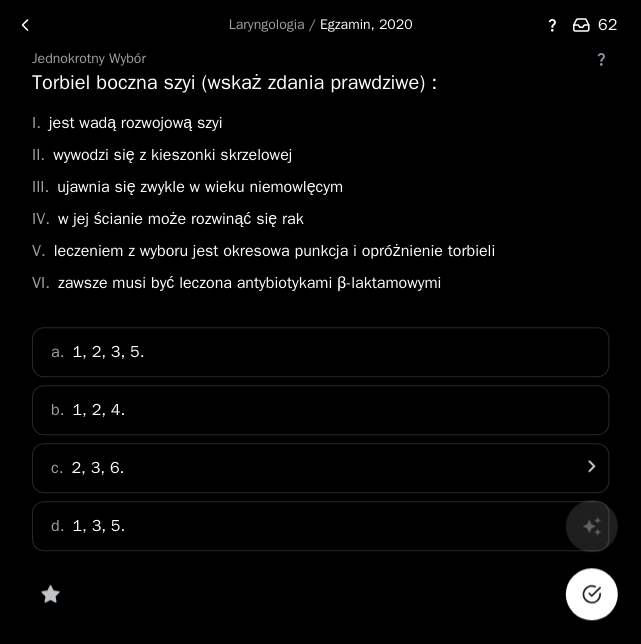click on "a.   1, 2, 3, 5." at bounding box center (320, 352) 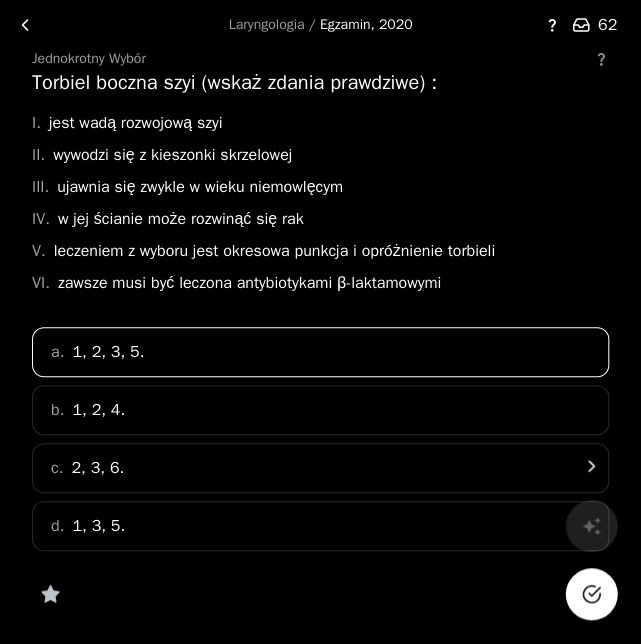 click 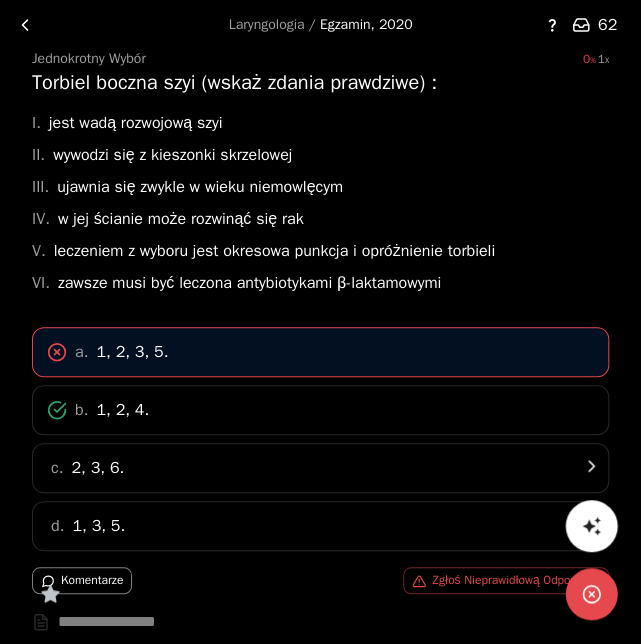 click 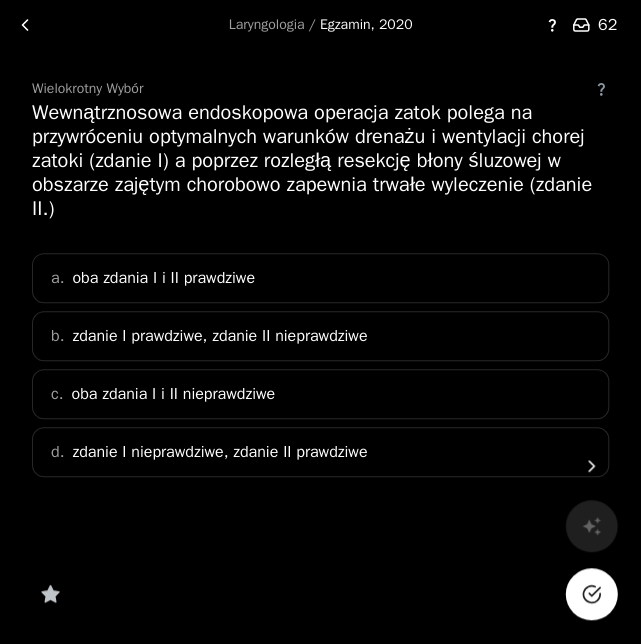 click on "b.   zdanie I prawdziwe, zdanie II nieprawdziwe" at bounding box center (320, 336) 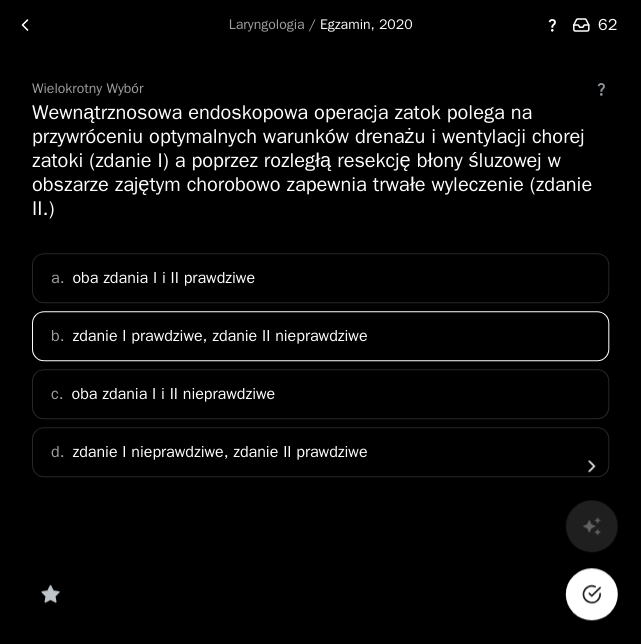 click 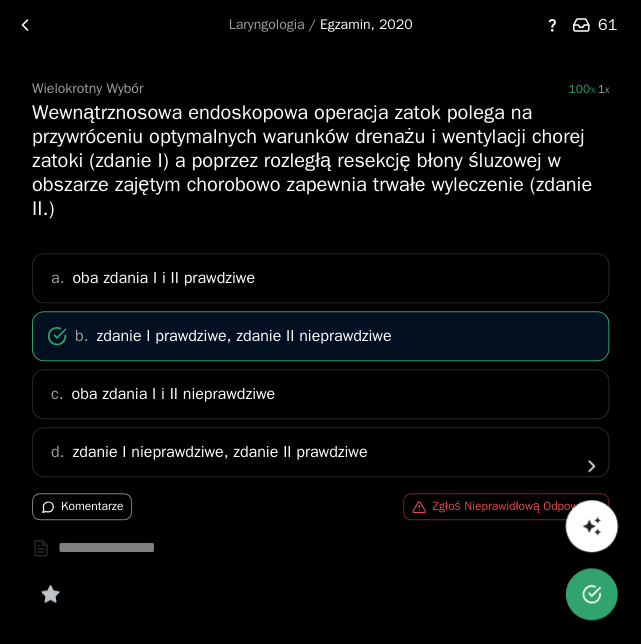 click 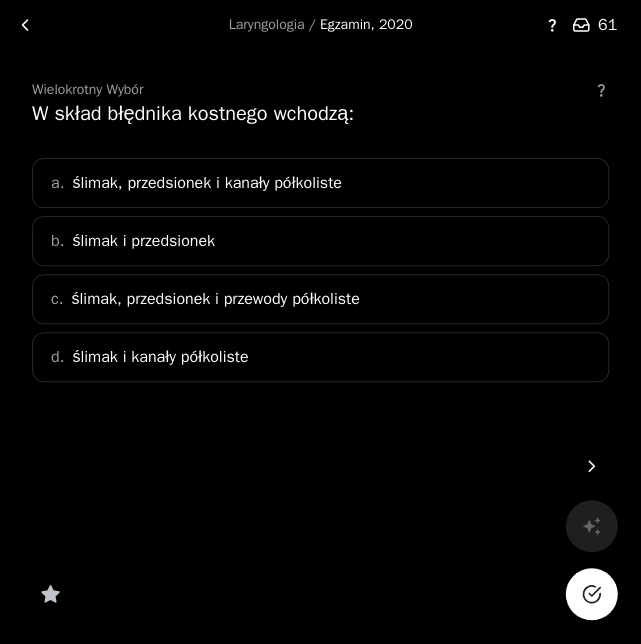 click on "[PERSON_NAME], przedsionek i kanały półkoliste" at bounding box center (320, 183) 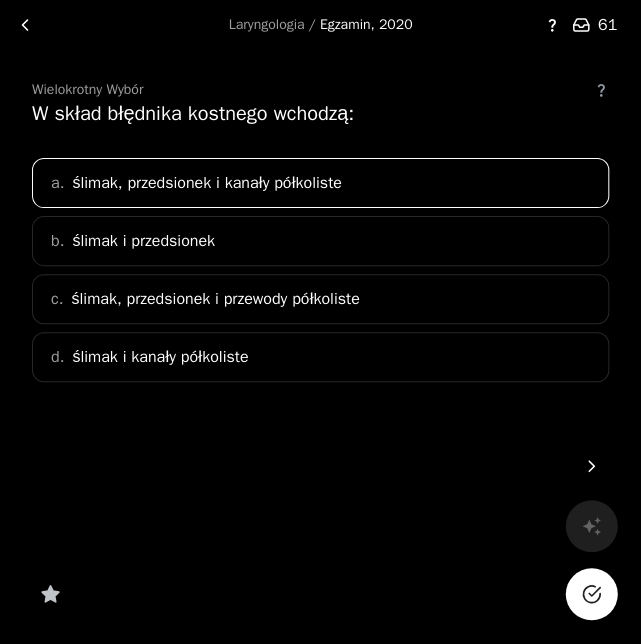 click 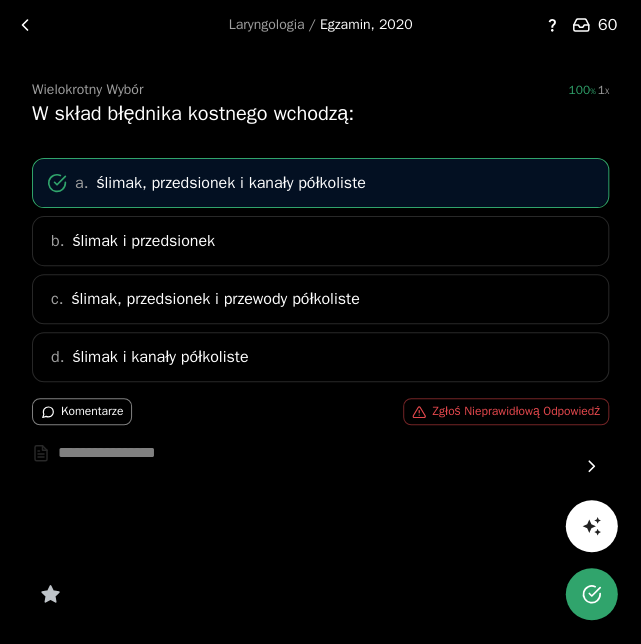 click 